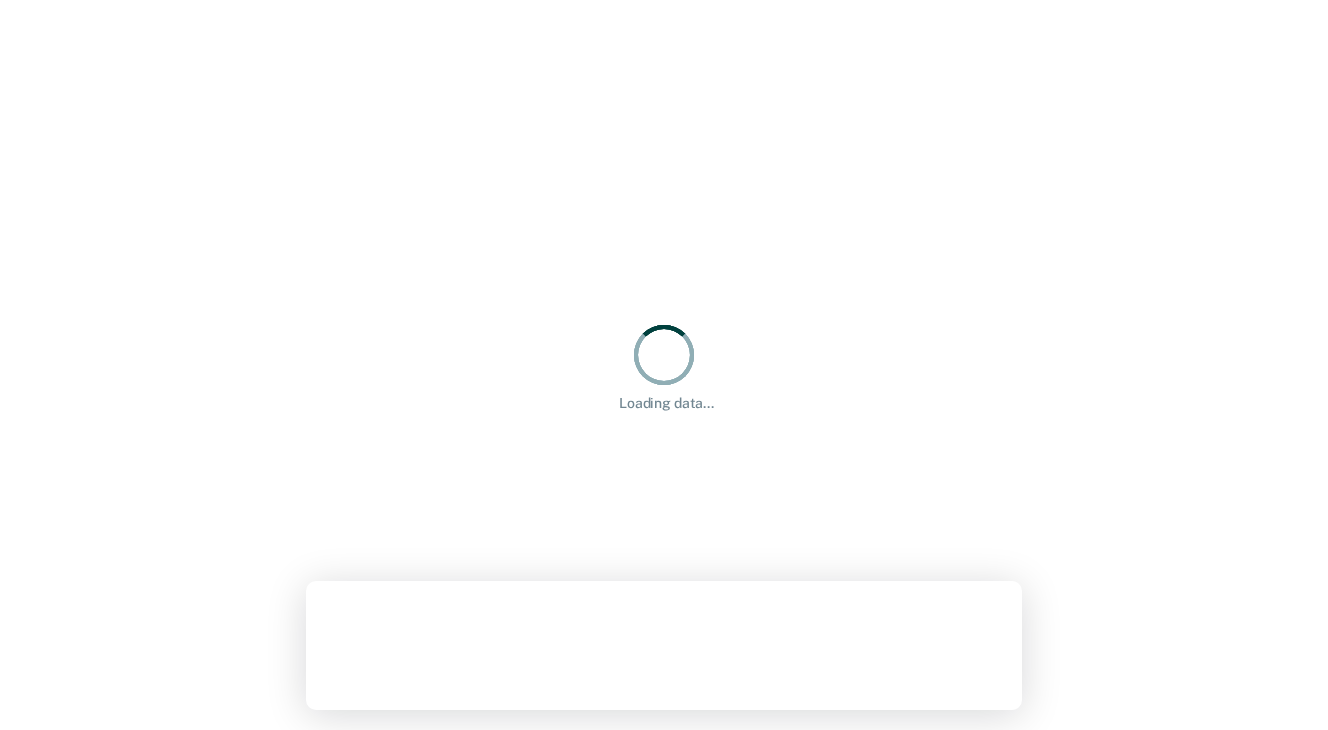 scroll, scrollTop: 0, scrollLeft: 0, axis: both 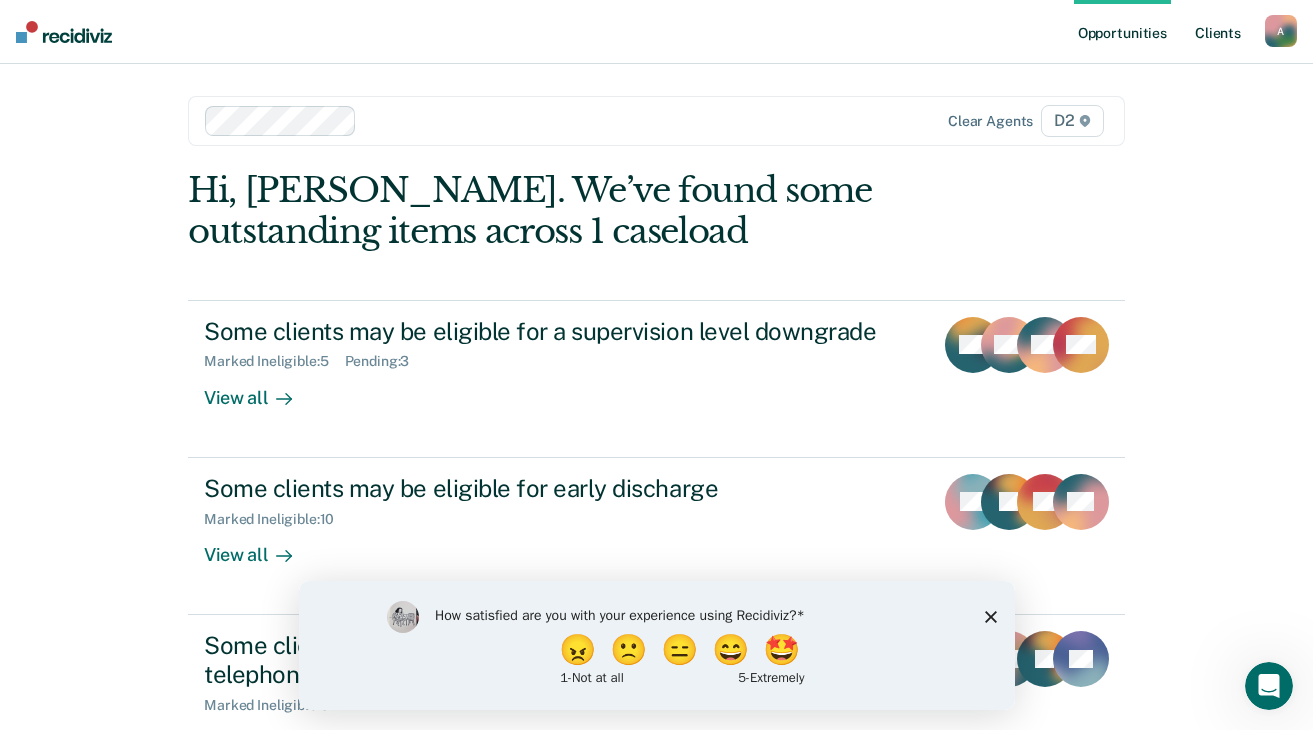 click on "Client s" at bounding box center [1218, 32] 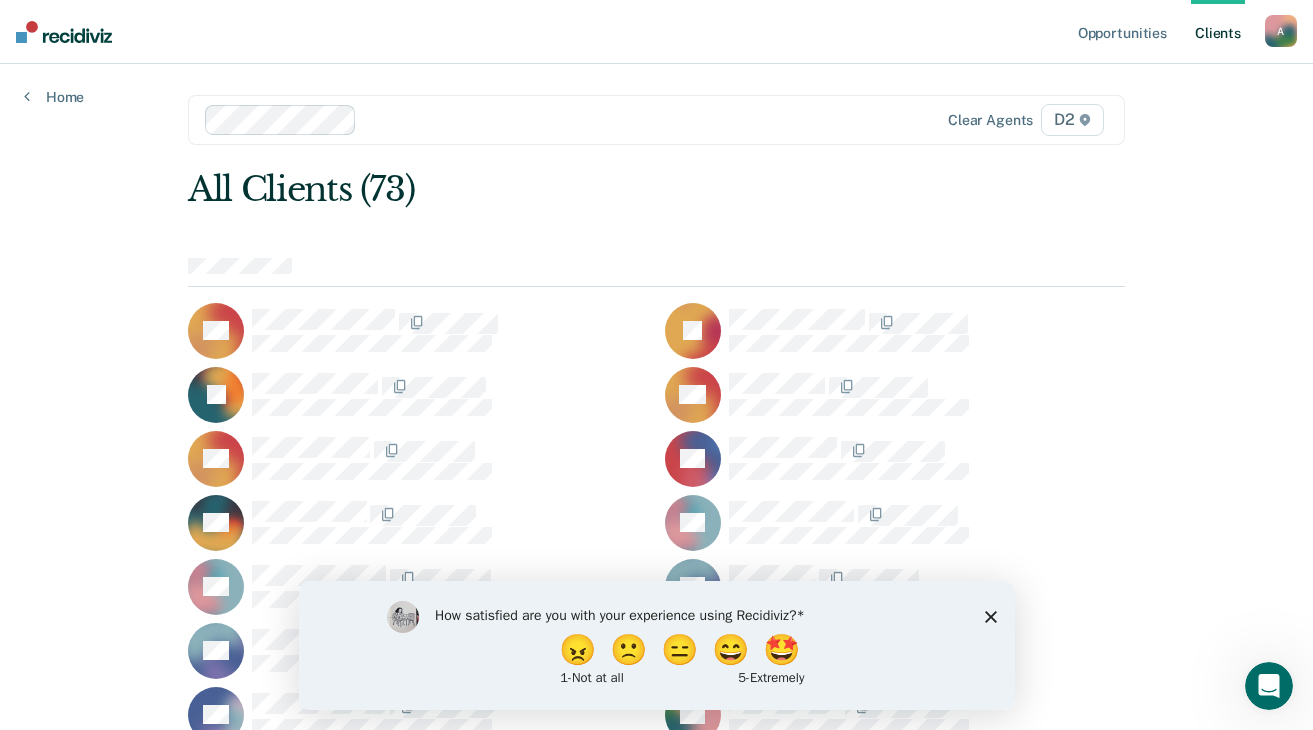 scroll, scrollTop: 0, scrollLeft: 0, axis: both 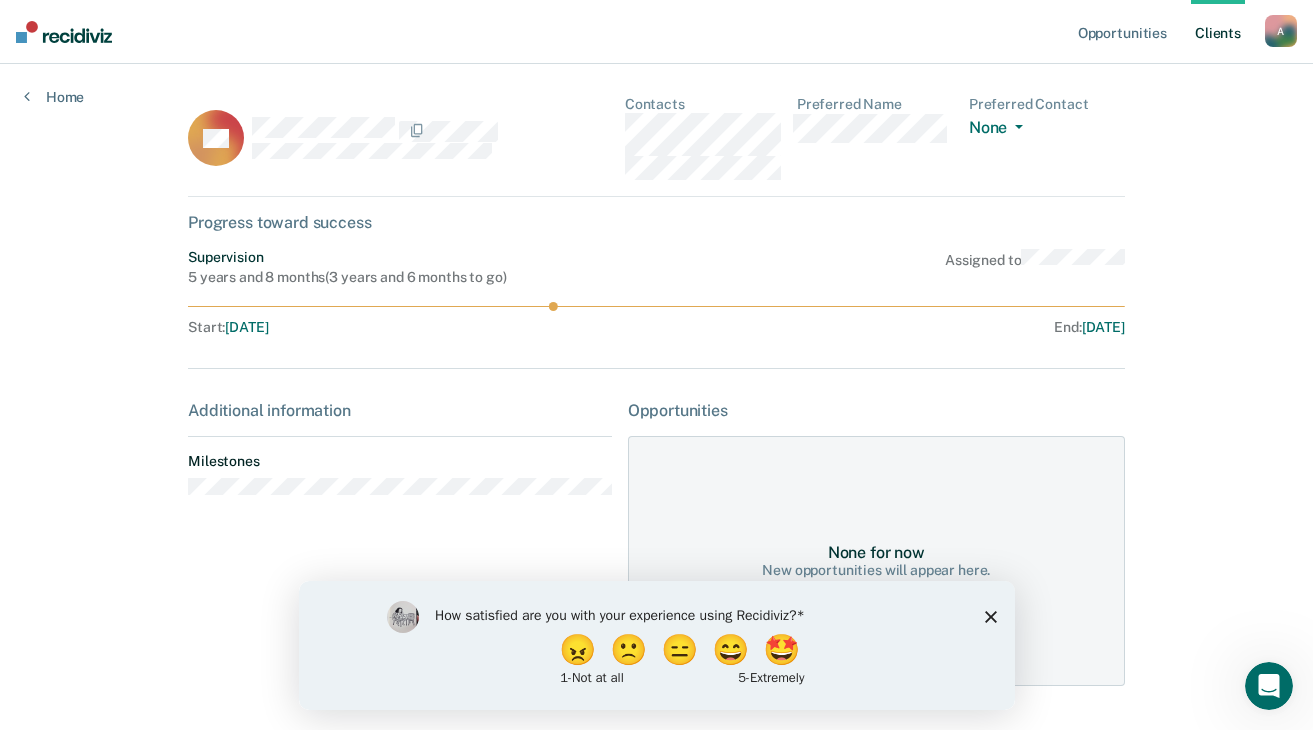click on "Opportunities Client s [EMAIL_ADDRESS][US_STATE][DOMAIN_NAME] A Profile How it works Log Out Home DA   Contacts Preferred Name Preferred Contact None Call Text Email None Progress toward success Supervision 5 years and 8 months  ( 3 years and 6 months to go ) Assigned to  Start :  [DATE] End :  [DATE] Additional information Milestones Opportunities None for now New opportunities will appear here." at bounding box center [656, 395] 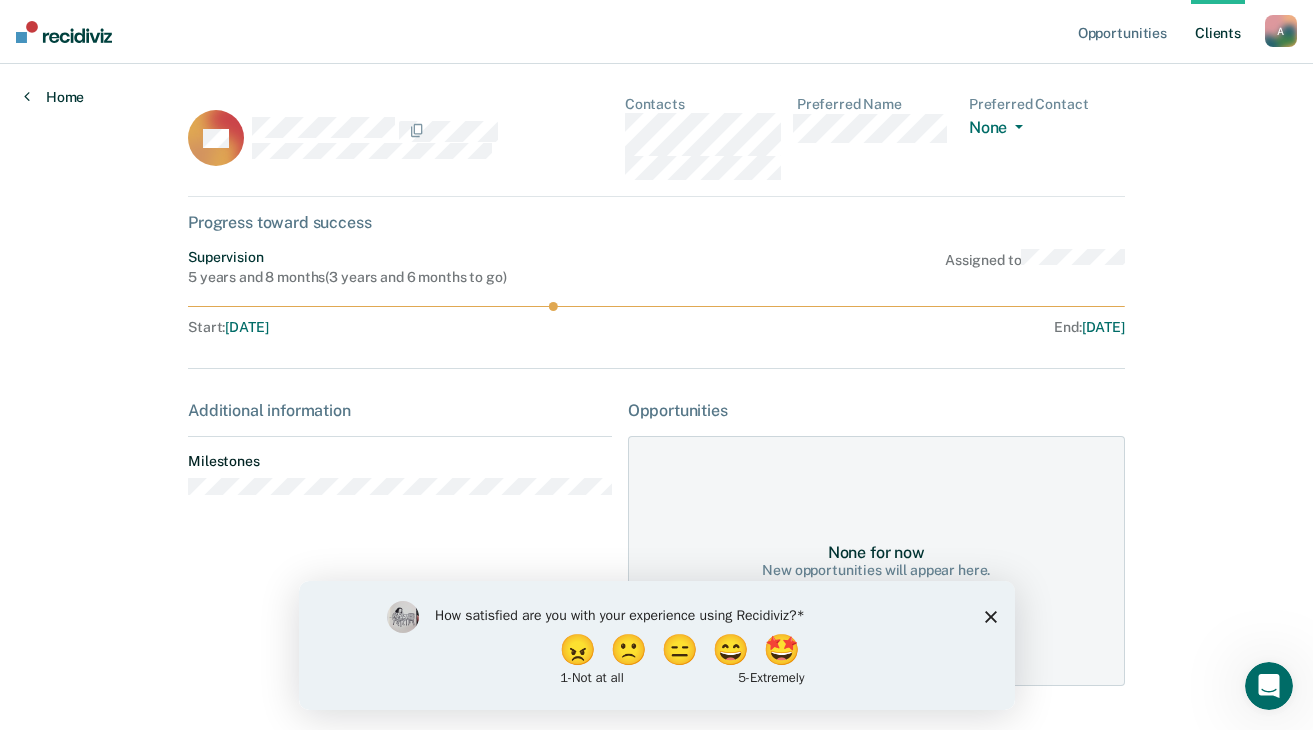 click on "Home" at bounding box center (54, 97) 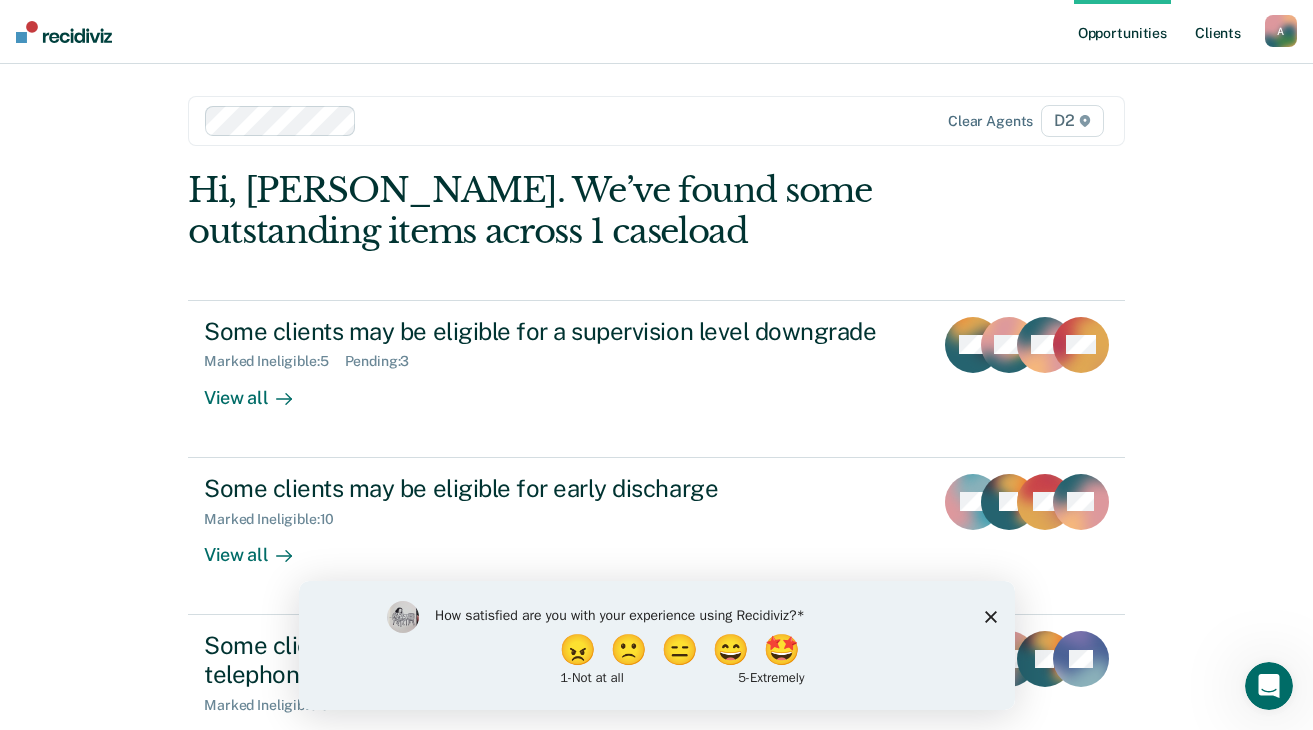 click on "Client s" at bounding box center (1218, 32) 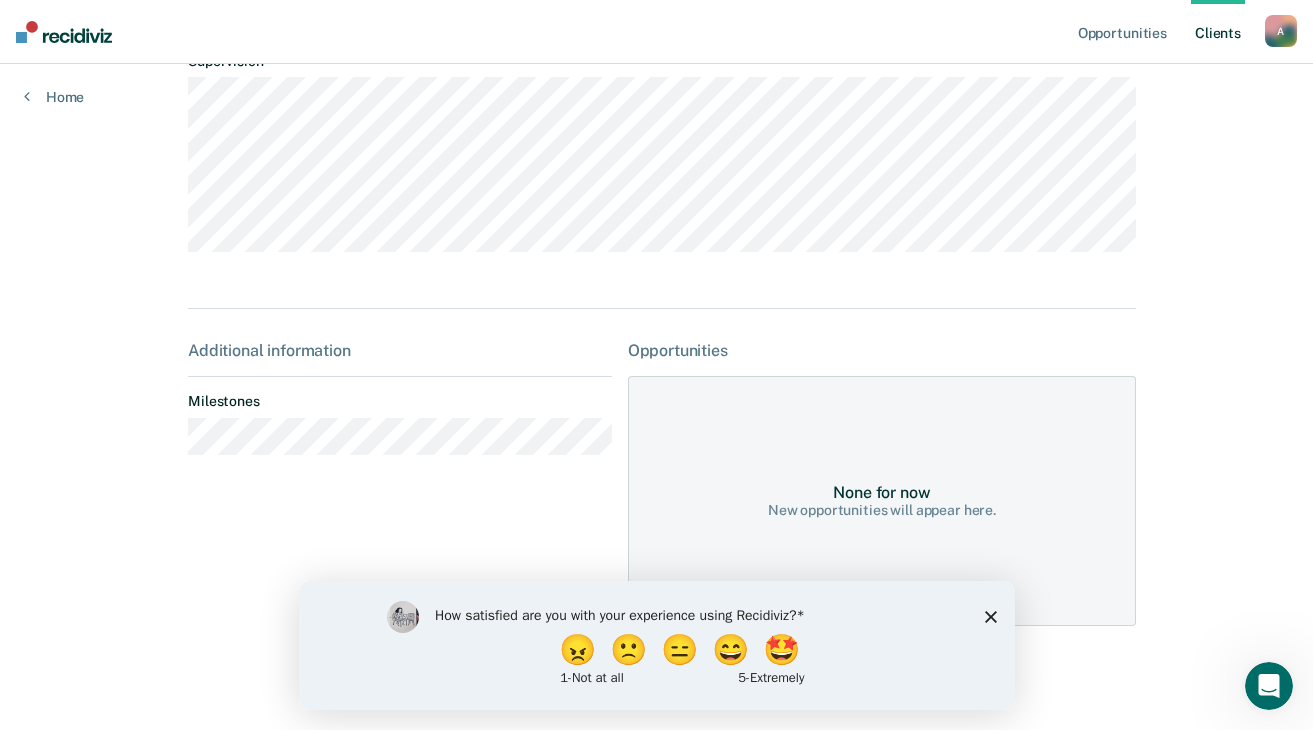 scroll, scrollTop: 0, scrollLeft: 0, axis: both 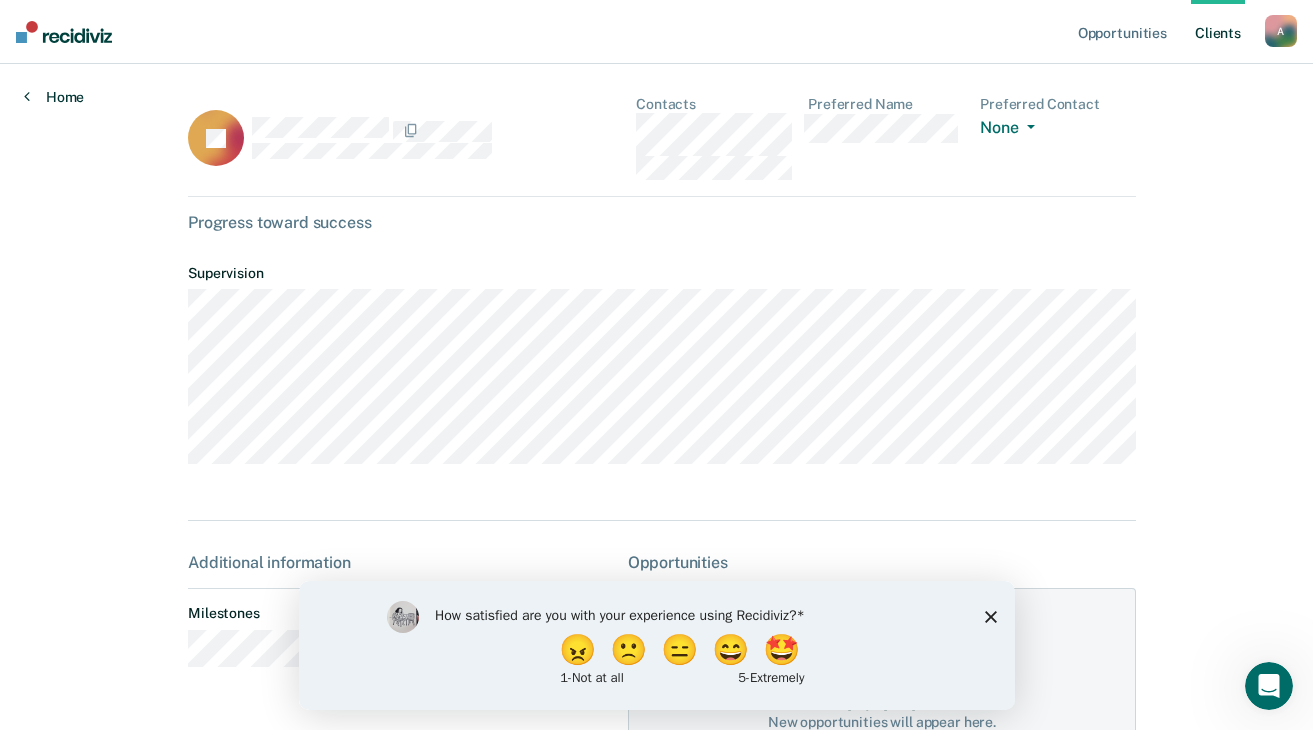 click on "Home" at bounding box center [54, 97] 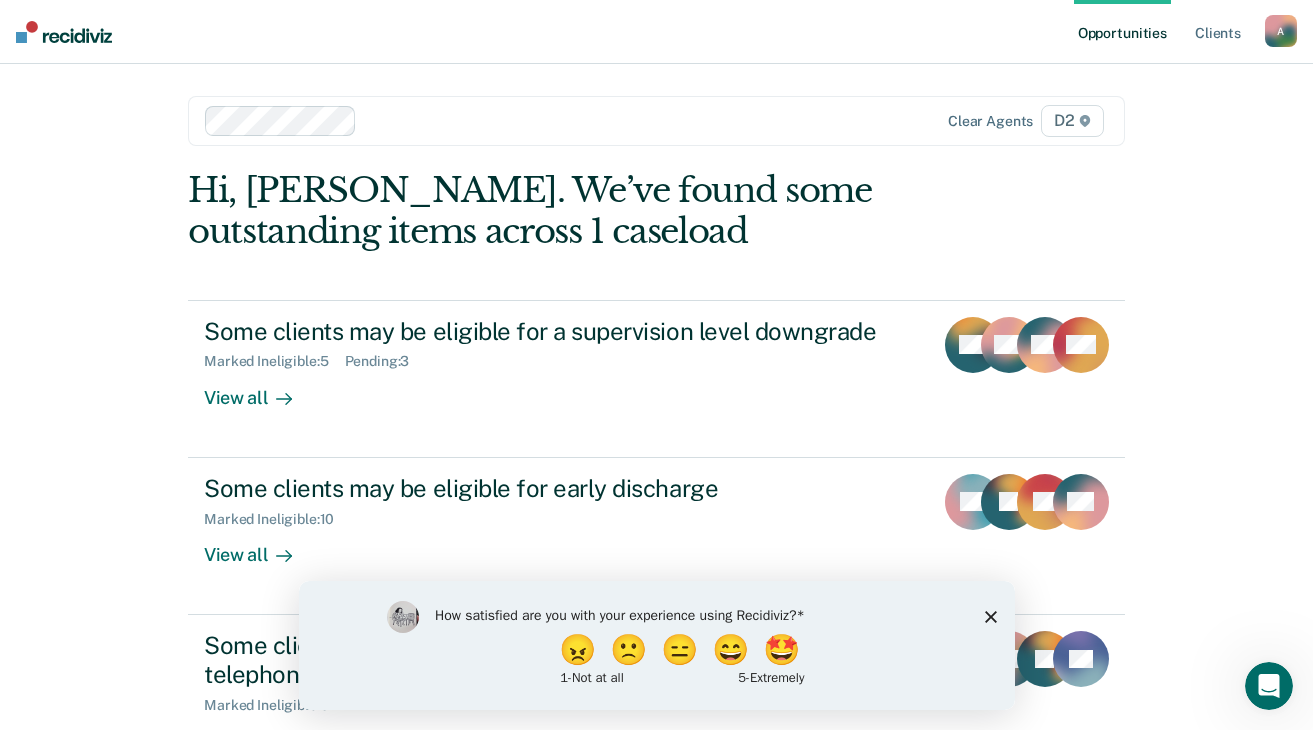 click on "Opportunities" at bounding box center [1122, 32] 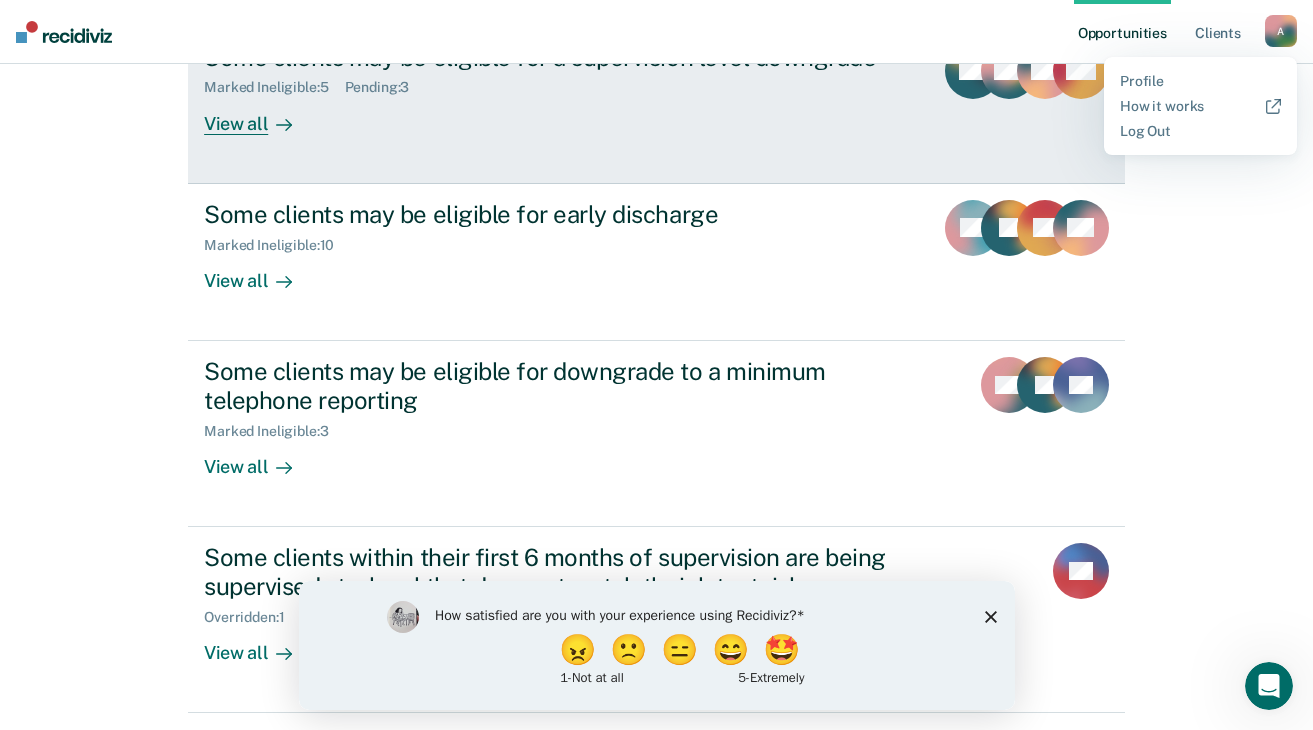 scroll, scrollTop: 300, scrollLeft: 0, axis: vertical 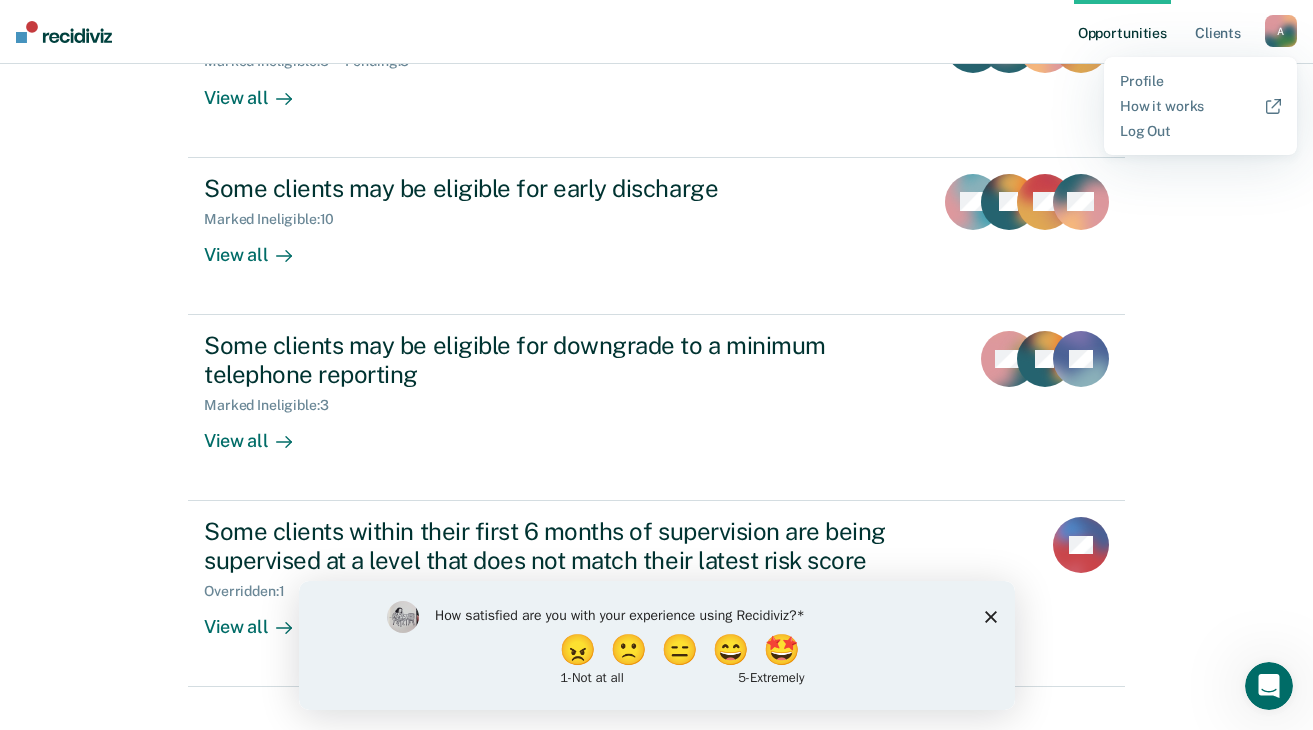 click 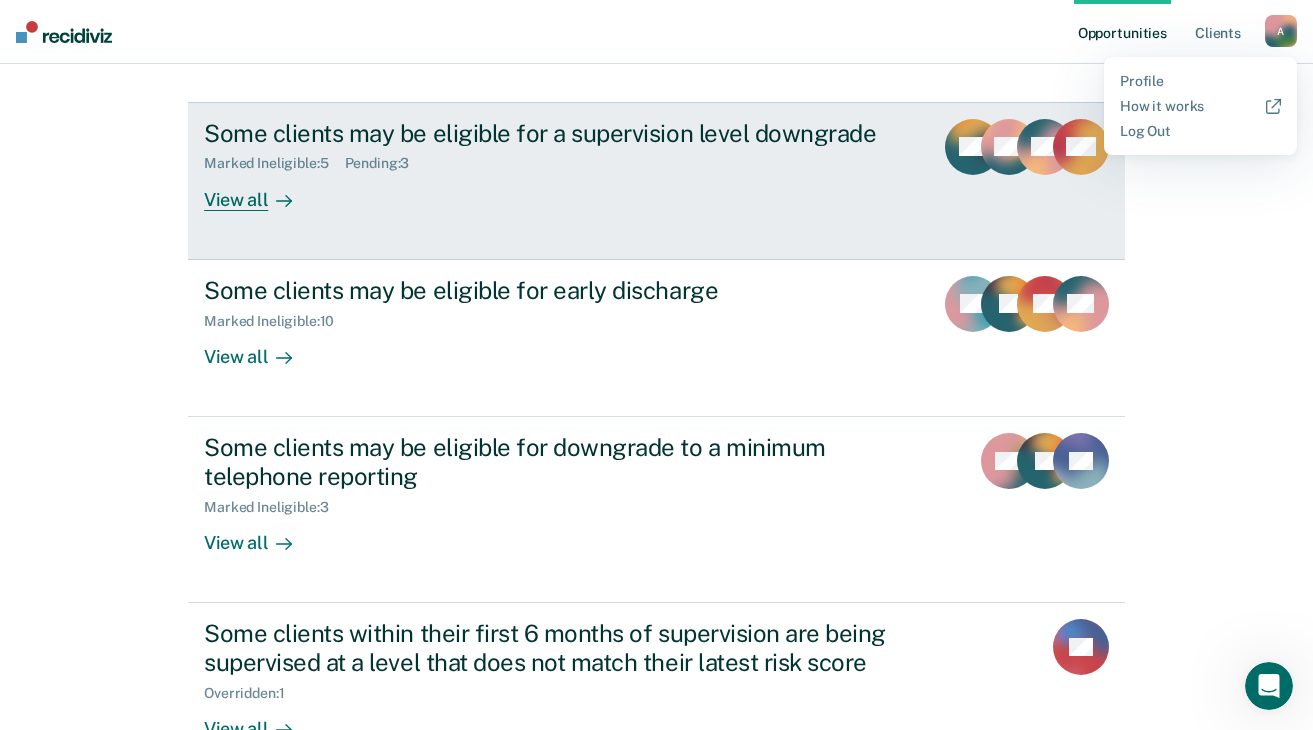 scroll, scrollTop: 200, scrollLeft: 0, axis: vertical 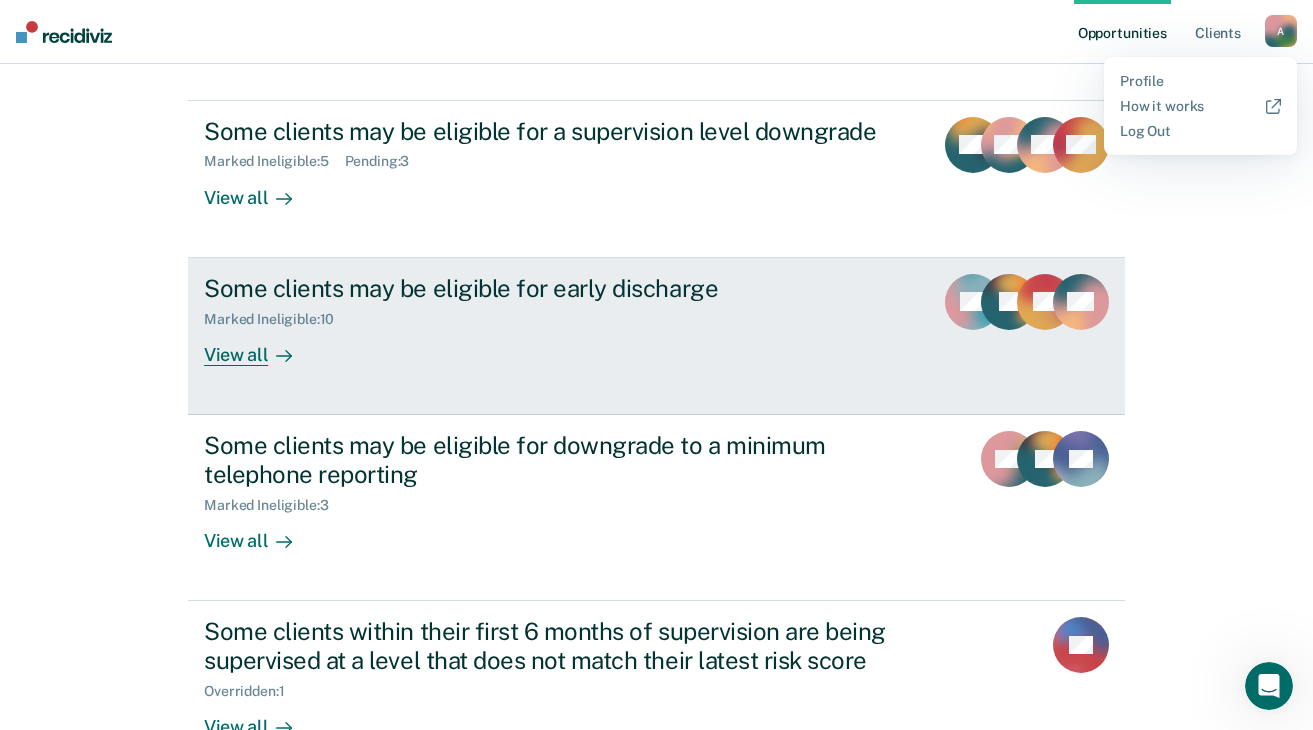 click on "View all" at bounding box center [260, 346] 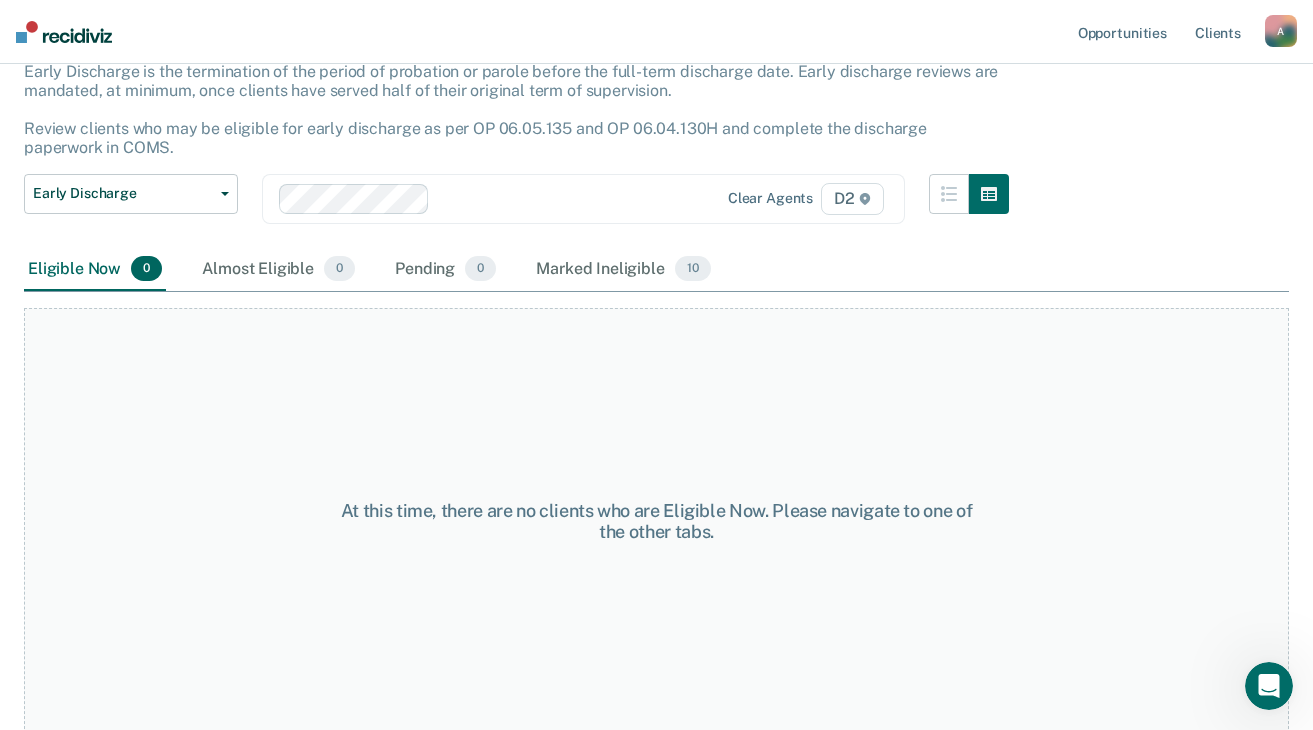 scroll, scrollTop: 137, scrollLeft: 0, axis: vertical 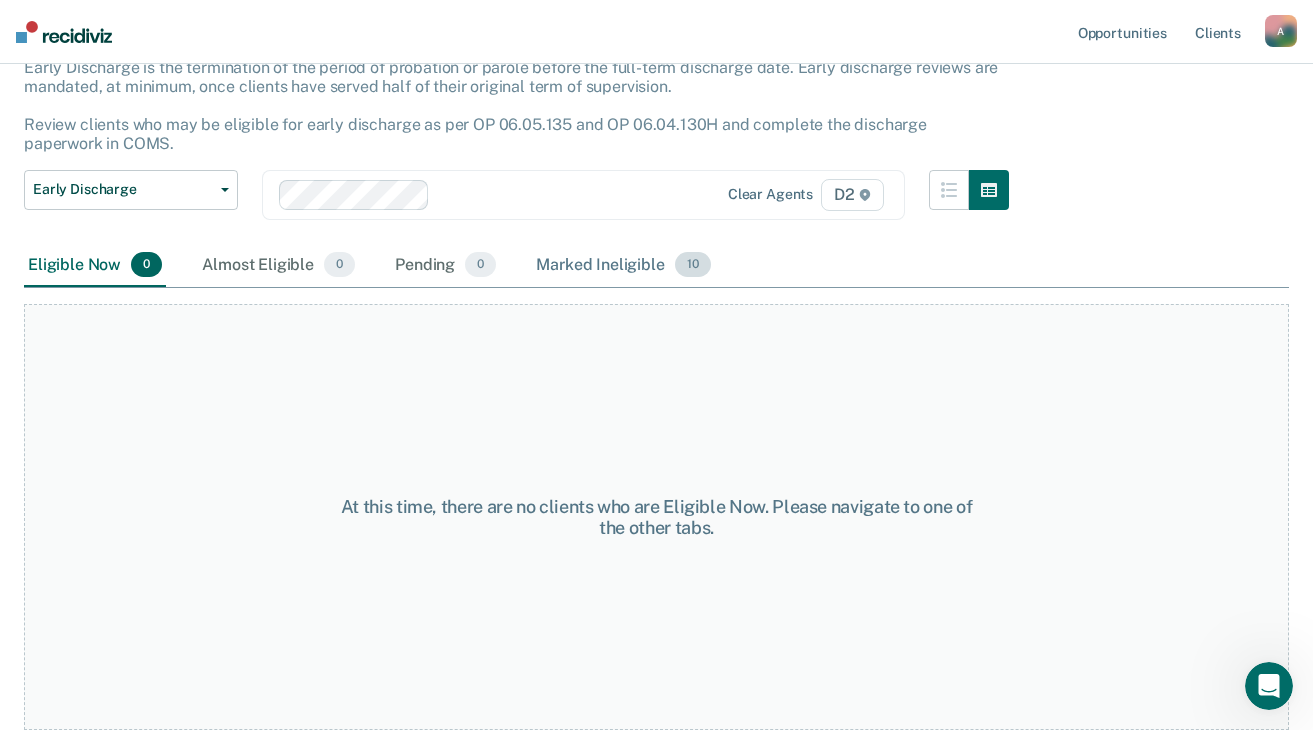 click on "Marked Ineligible 10" at bounding box center [623, 266] 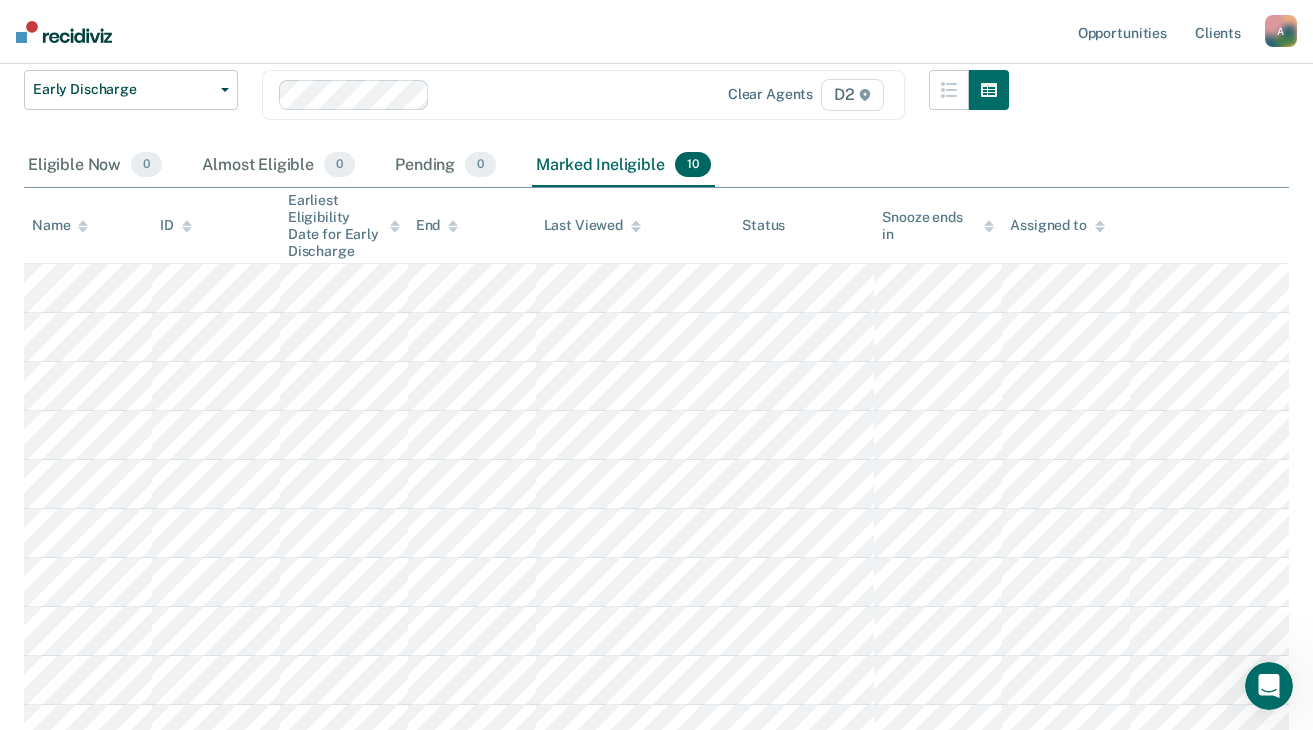 scroll, scrollTop: 337, scrollLeft: 0, axis: vertical 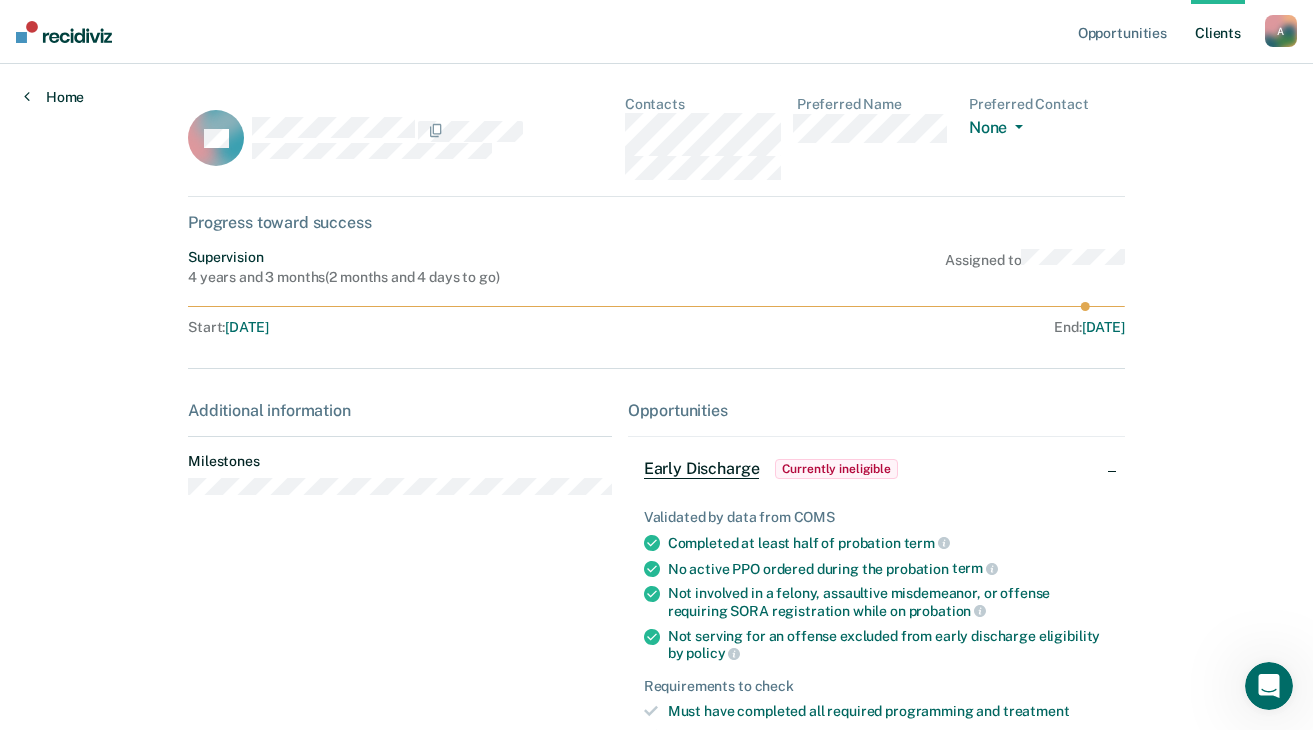 click on "Home" at bounding box center [54, 97] 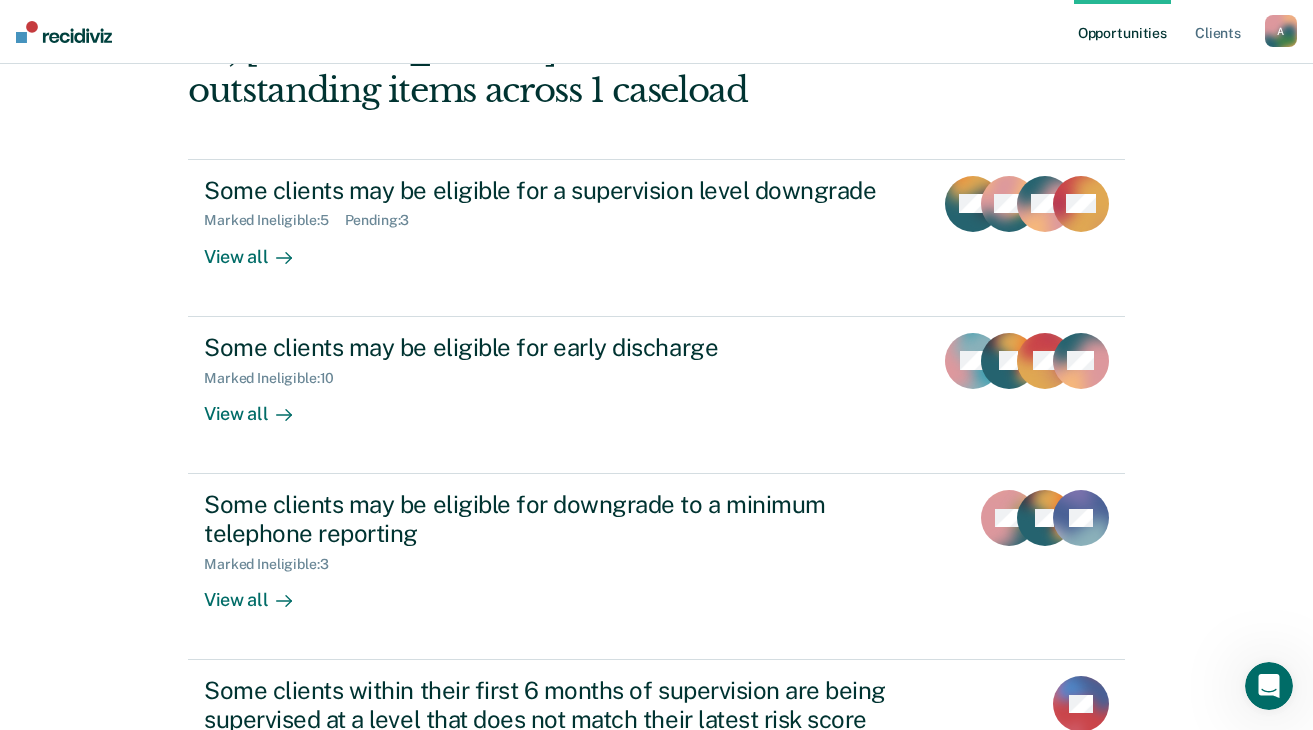 scroll, scrollTop: 137, scrollLeft: 0, axis: vertical 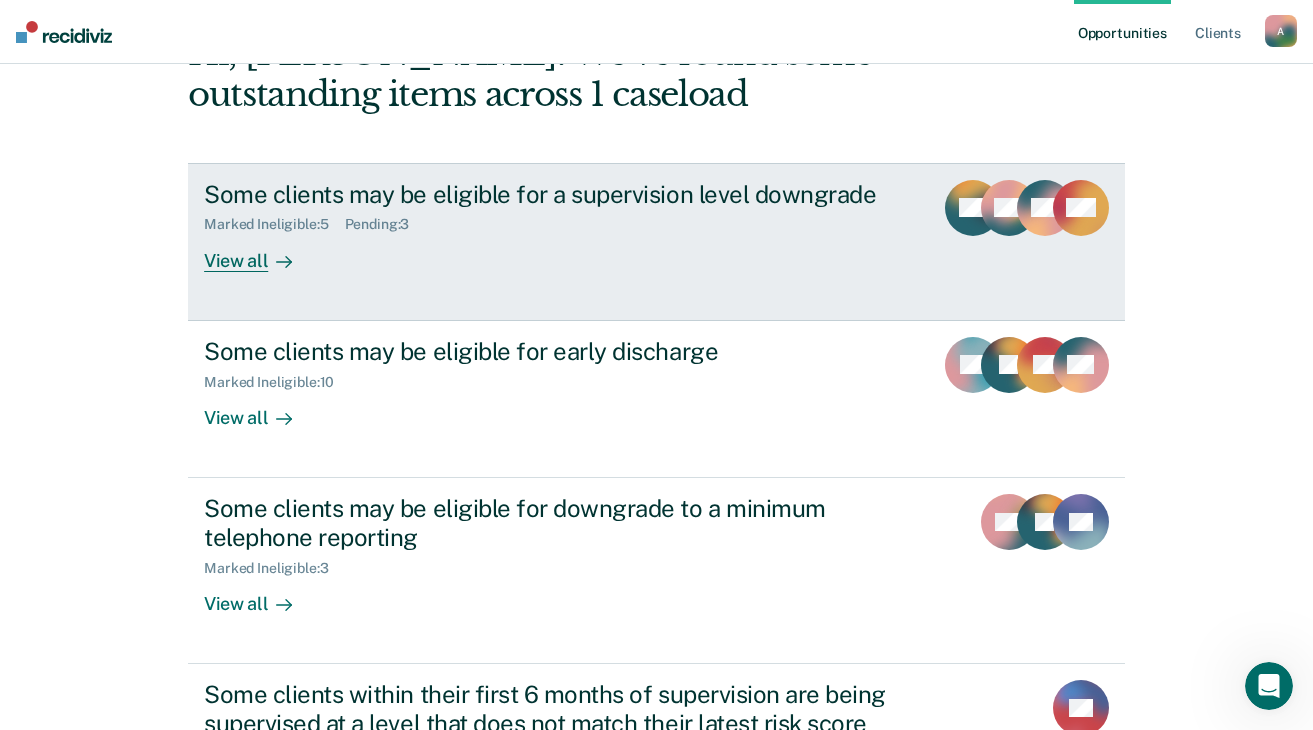 click on "View all" at bounding box center [260, 252] 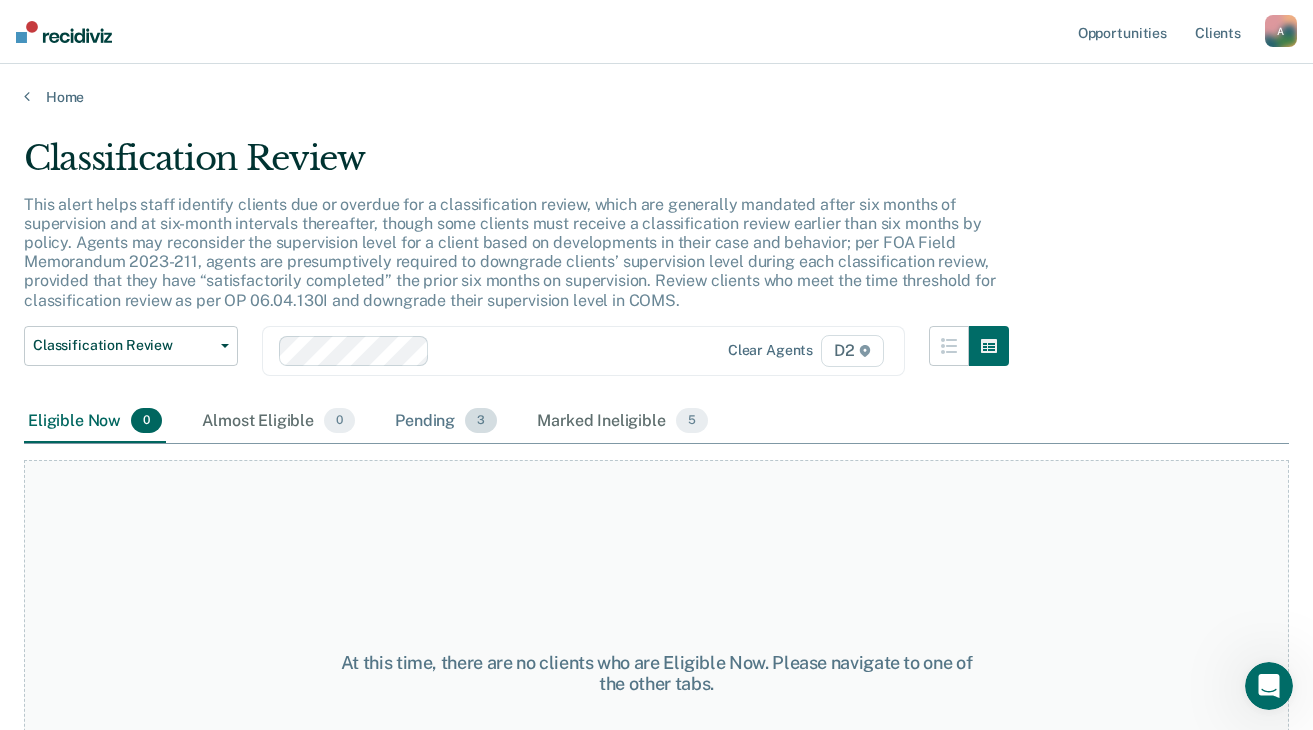 click on "Pending 3" at bounding box center [446, 422] 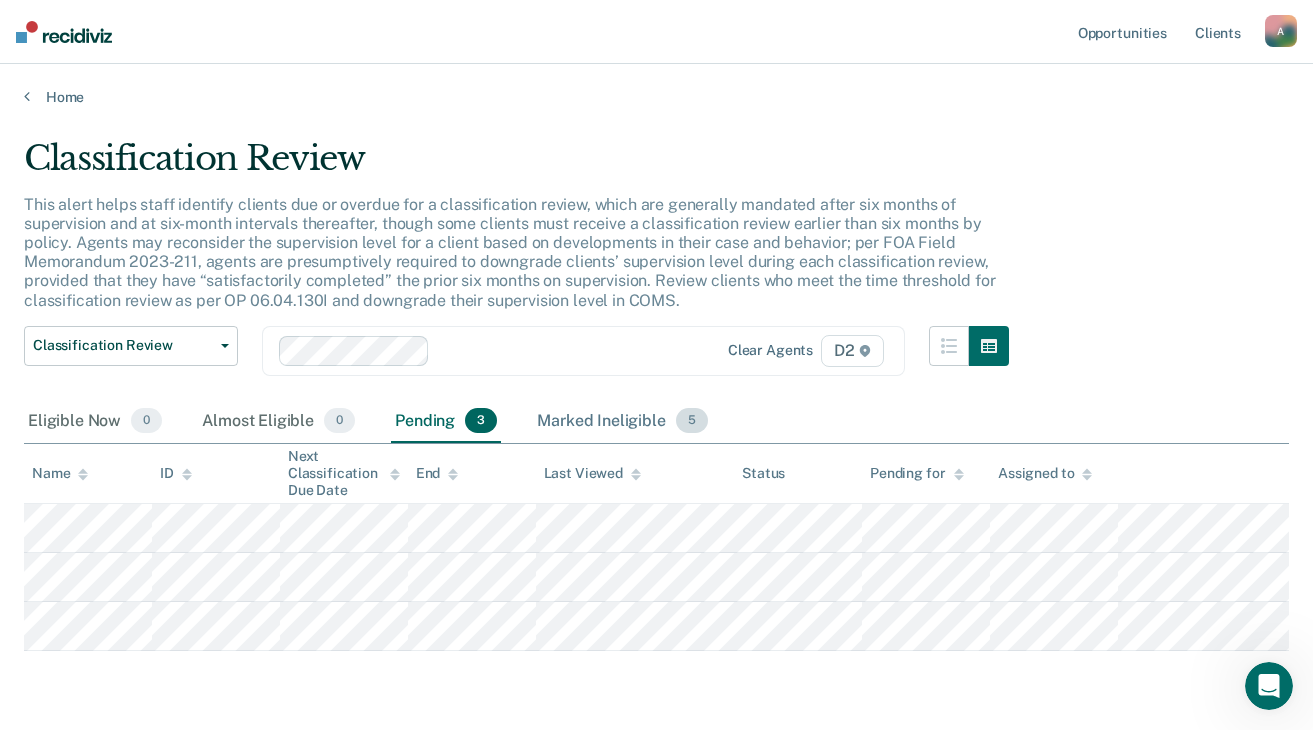 click on "Marked Ineligible 5" at bounding box center (622, 422) 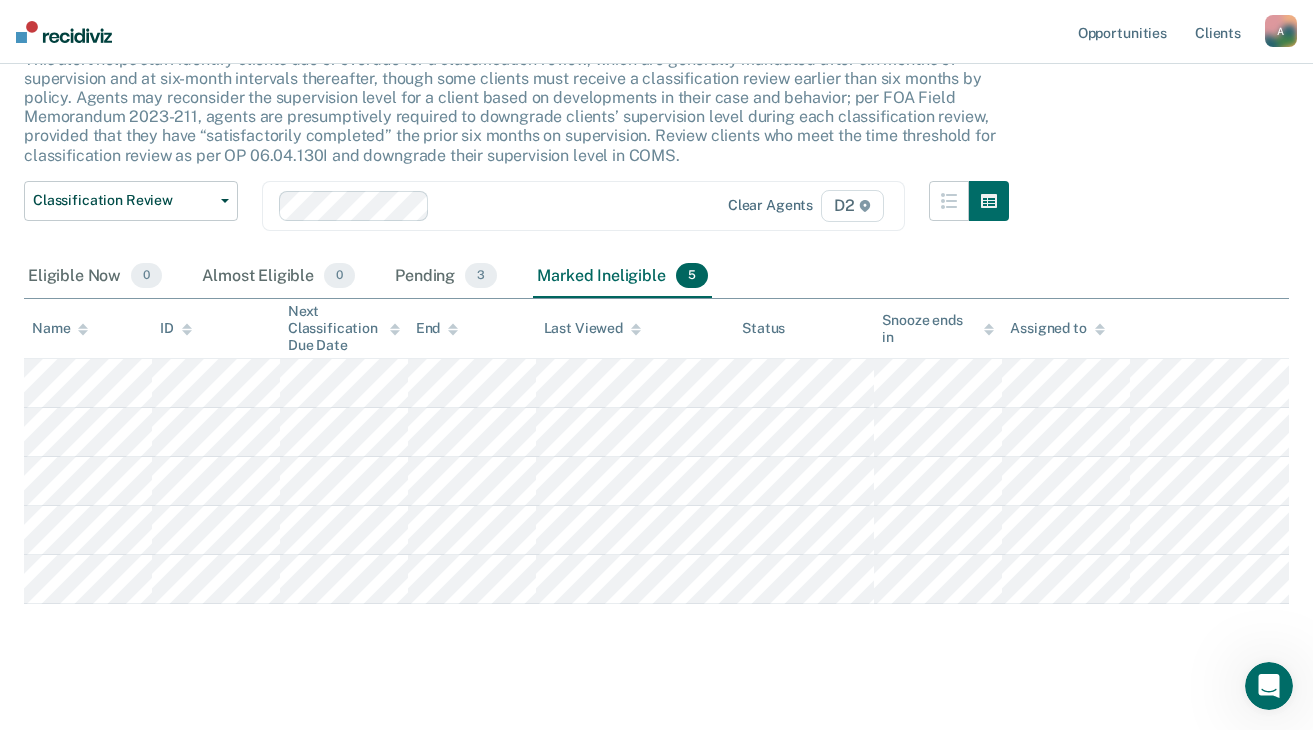 scroll, scrollTop: 163, scrollLeft: 0, axis: vertical 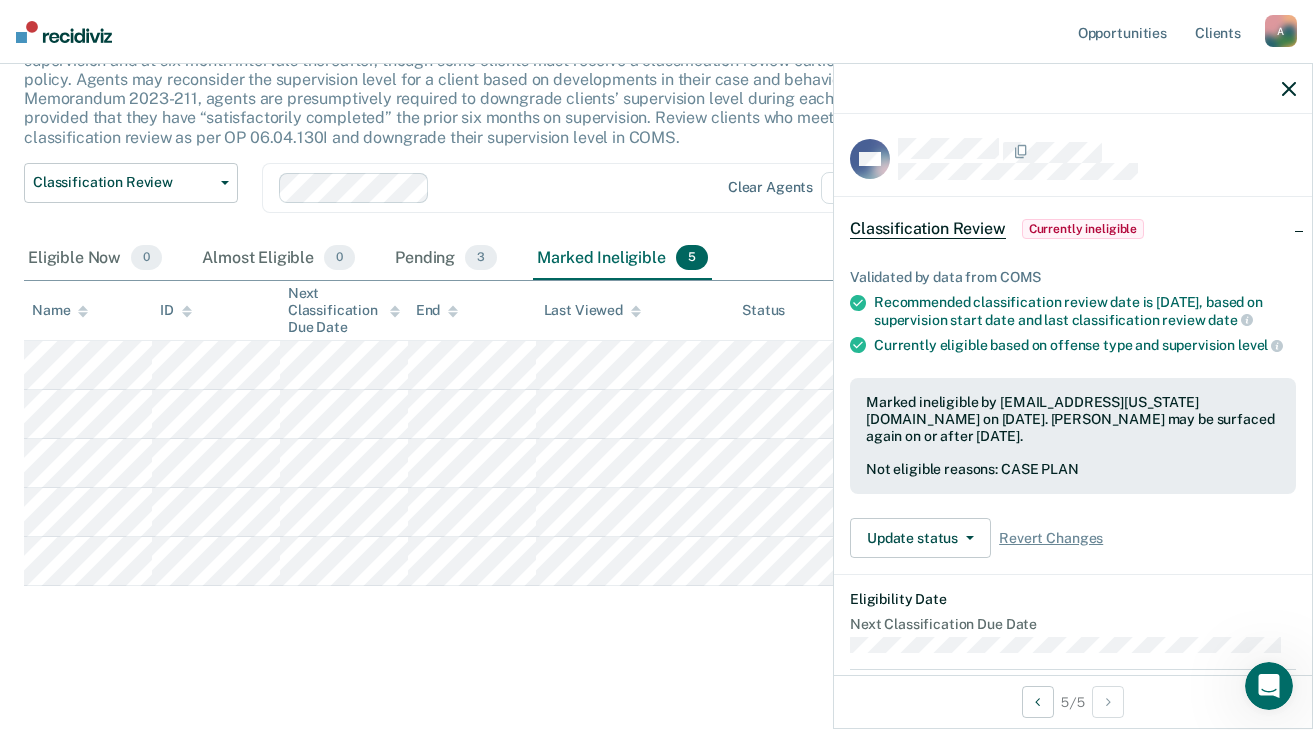 click on "Classification Review   This alert helps staff identify clients due or overdue for a classification review, which are generally mandated after six months of supervision and at six-month intervals thereafter, though some clients must receive a classification review earlier than six months by policy. Agents may reconsider the supervision level for a client based on developments in their case and behavior; per FOA Field Memorandum 2023-211, agents are presumptively required to downgrade clients’ supervision level during each classification review, provided that they have “satisfactorily completed” the prior six months on supervision. Review clients who meet the time threshold for classification review as per OP 06.04.130I and downgrade their supervision level in COMS. Classification Review Classification Review Early Discharge Minimum Telephone Reporting Overdue for Discharge Supervision Level Mismatch Clear   agents D2   Eligible Now 0 Almost Eligible 0 Pending 3 Marked Ineligible 5 Name ID End Status" at bounding box center [656, 333] 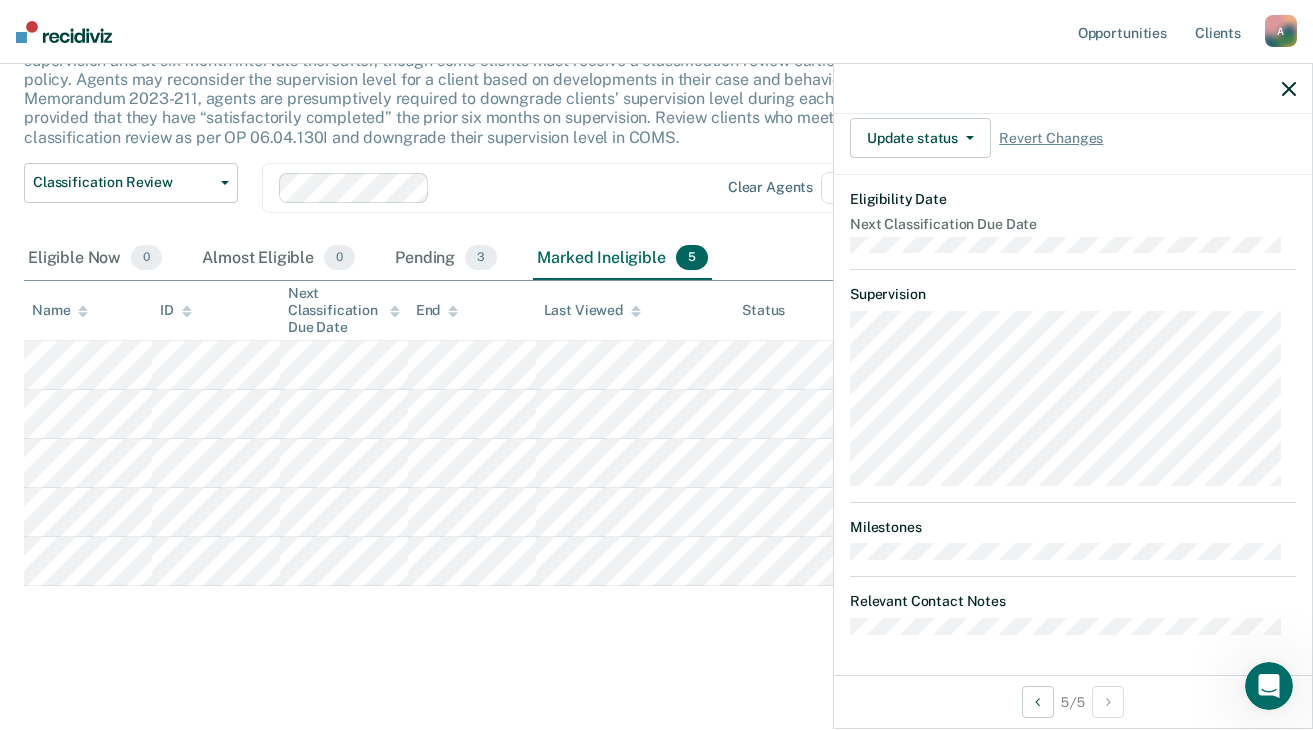 scroll, scrollTop: 0, scrollLeft: 0, axis: both 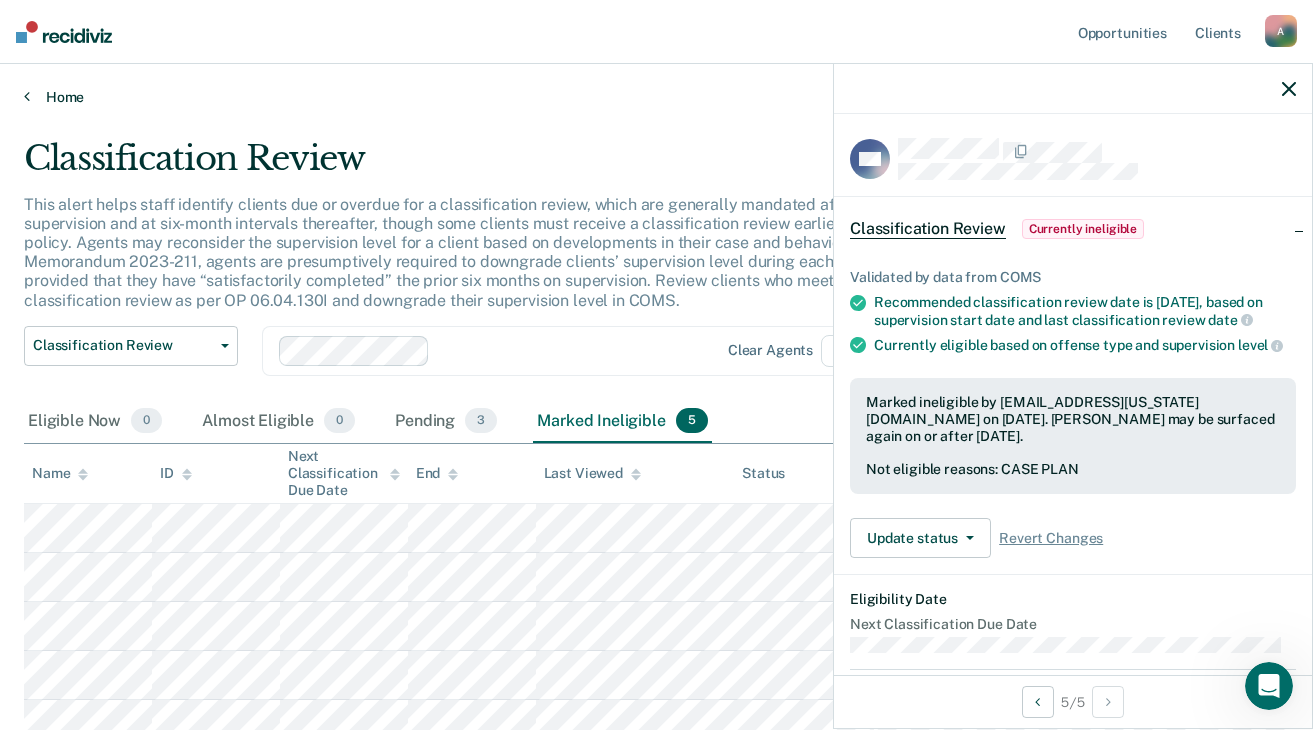 click on "Home" at bounding box center (656, 97) 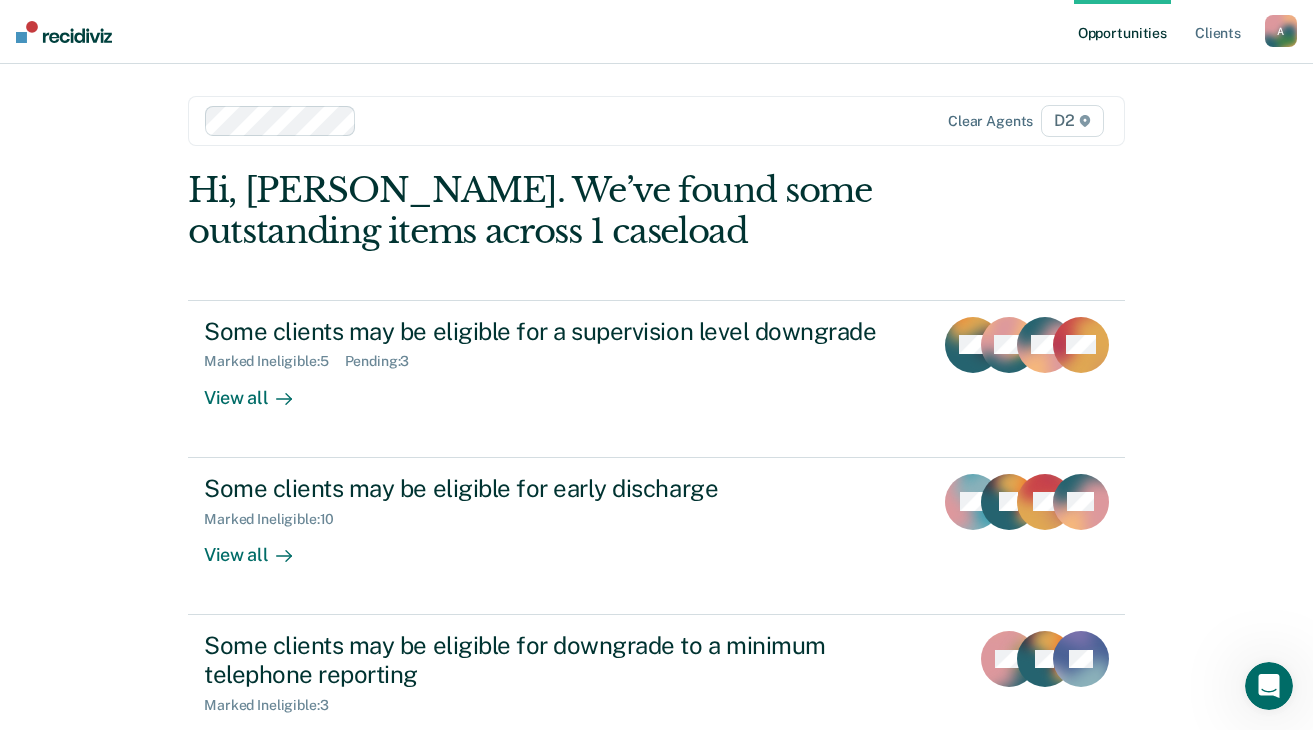 scroll, scrollTop: 337, scrollLeft: 0, axis: vertical 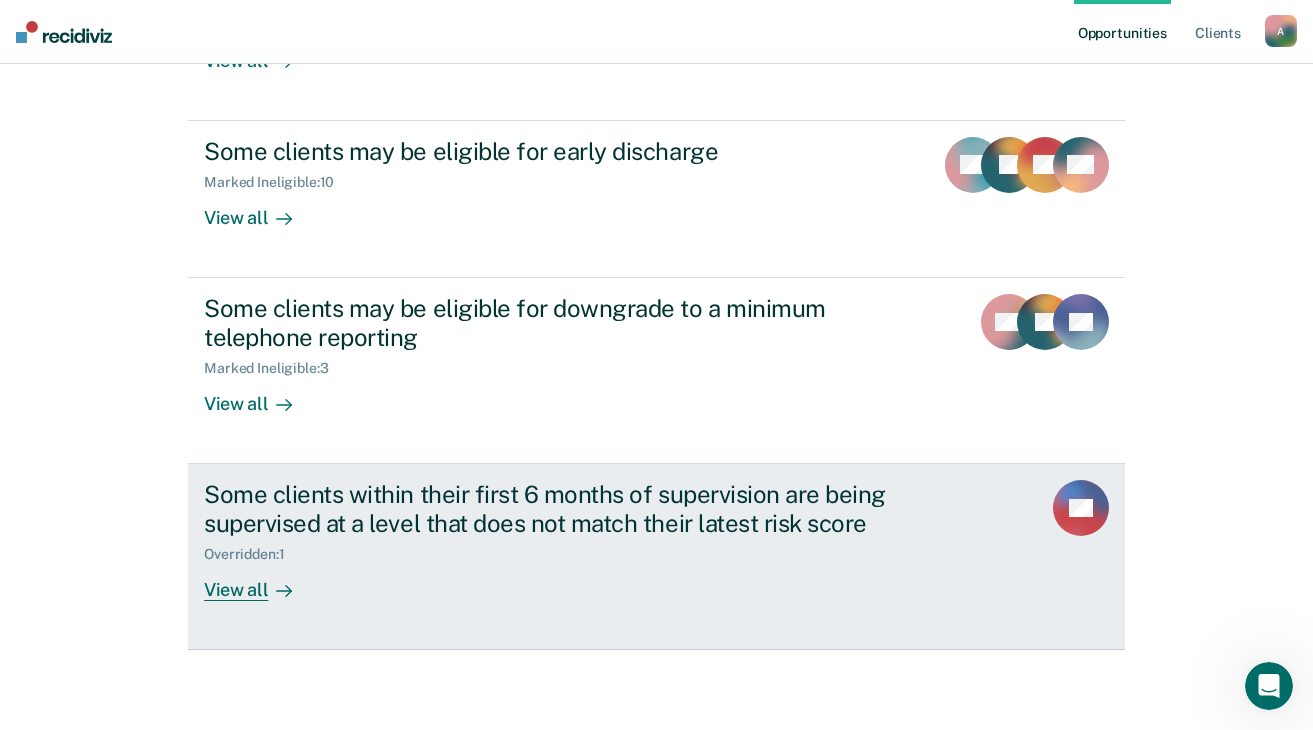 click on "View all" at bounding box center [260, 581] 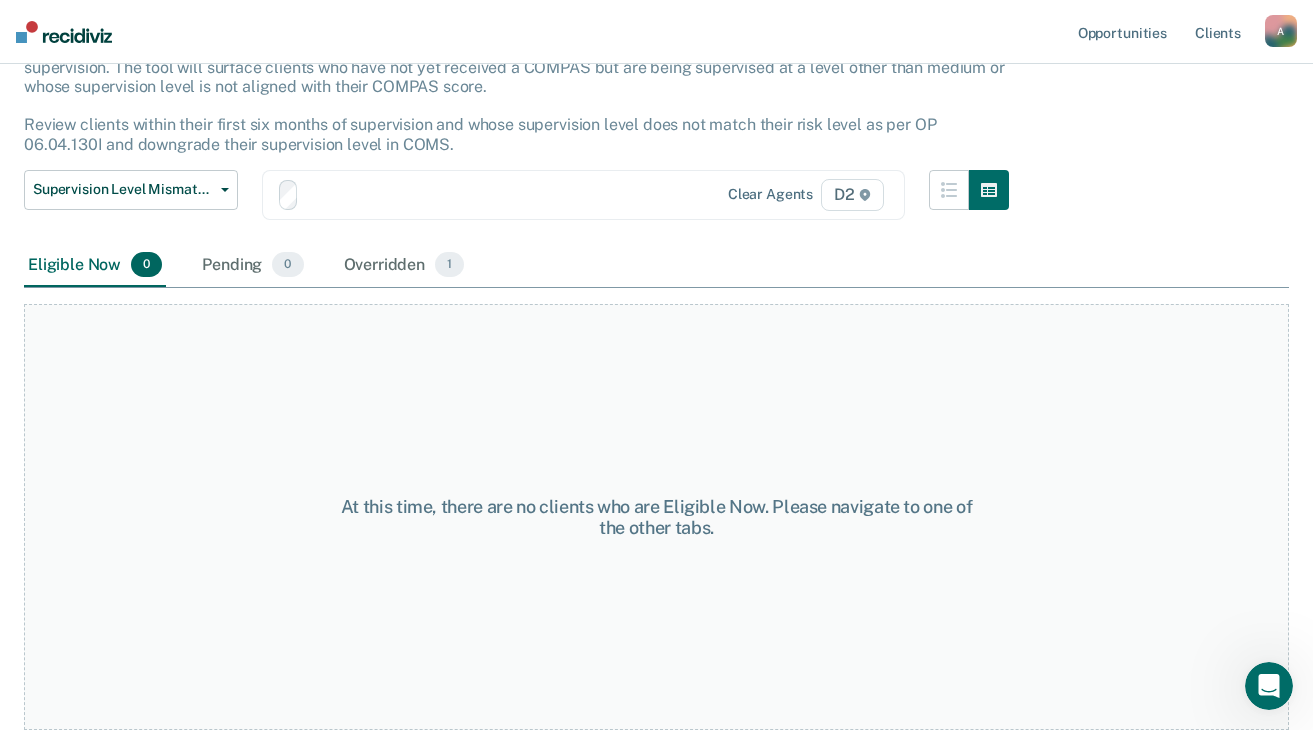 scroll, scrollTop: 0, scrollLeft: 0, axis: both 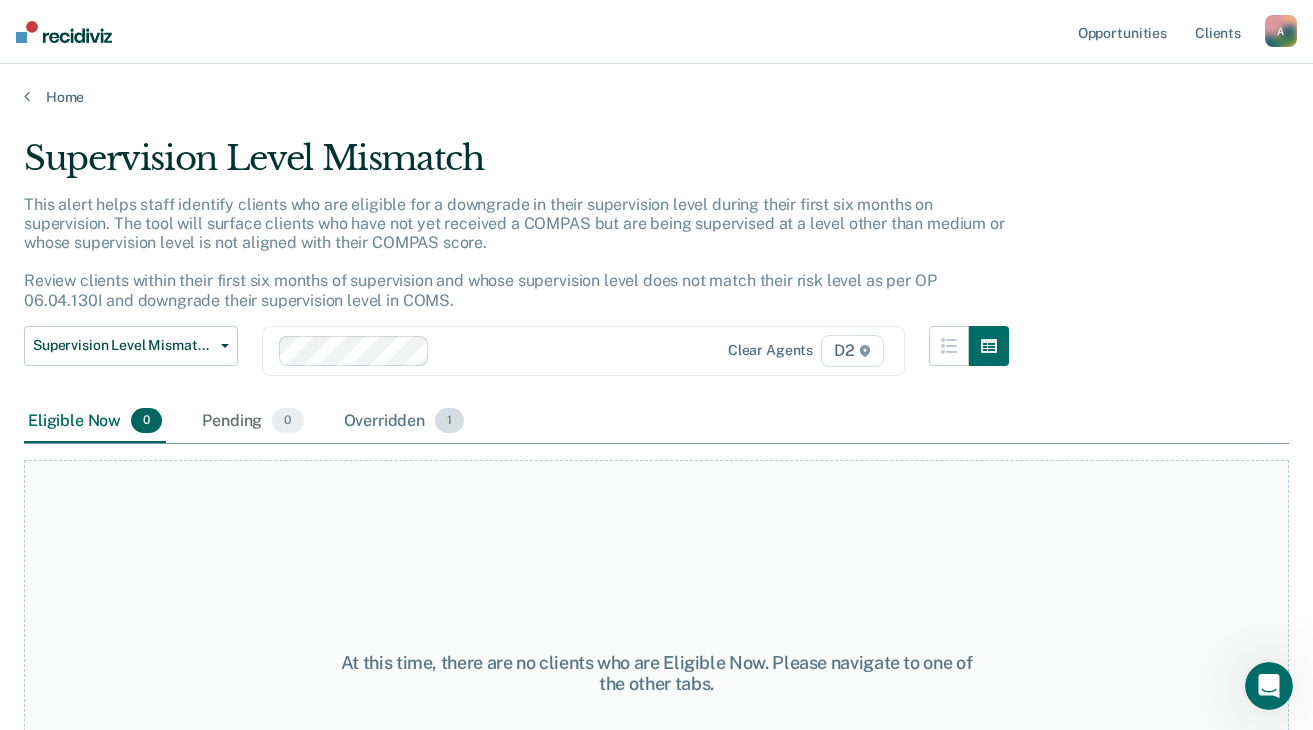 click on "Overridden 1" at bounding box center (404, 422) 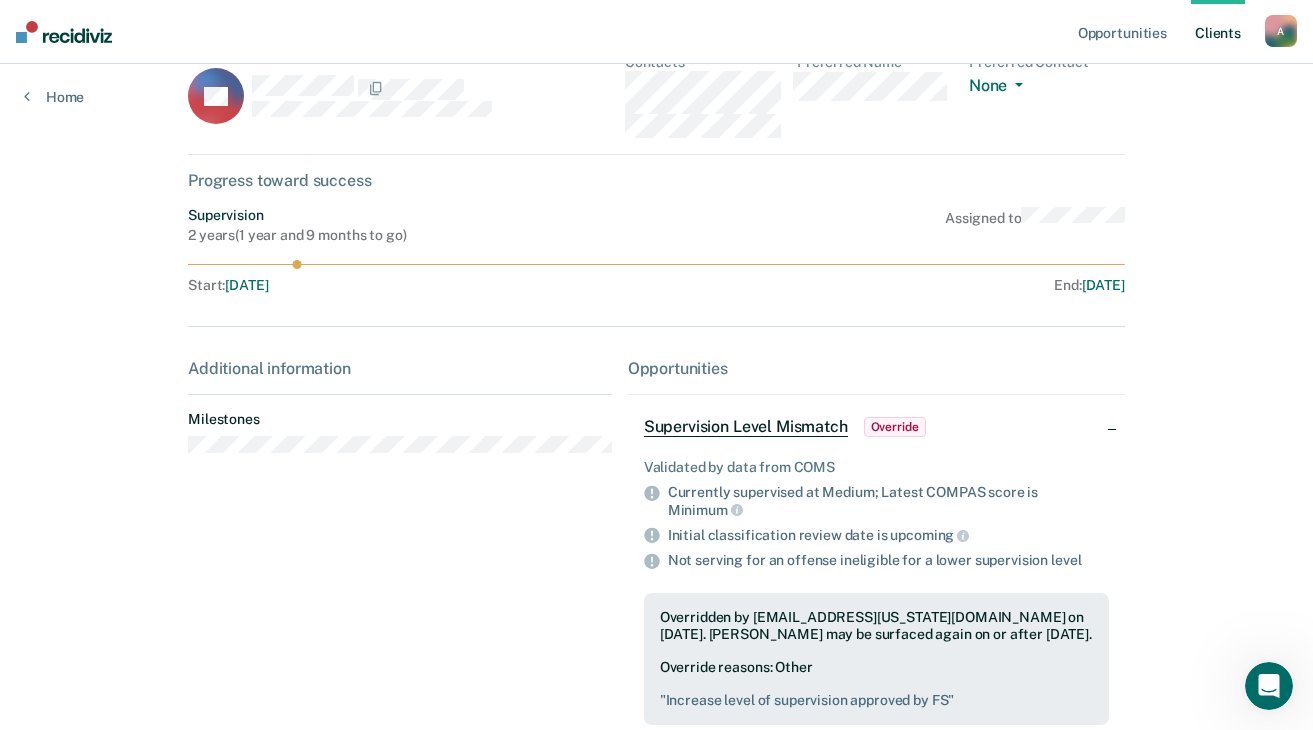 scroll, scrollTop: 0, scrollLeft: 0, axis: both 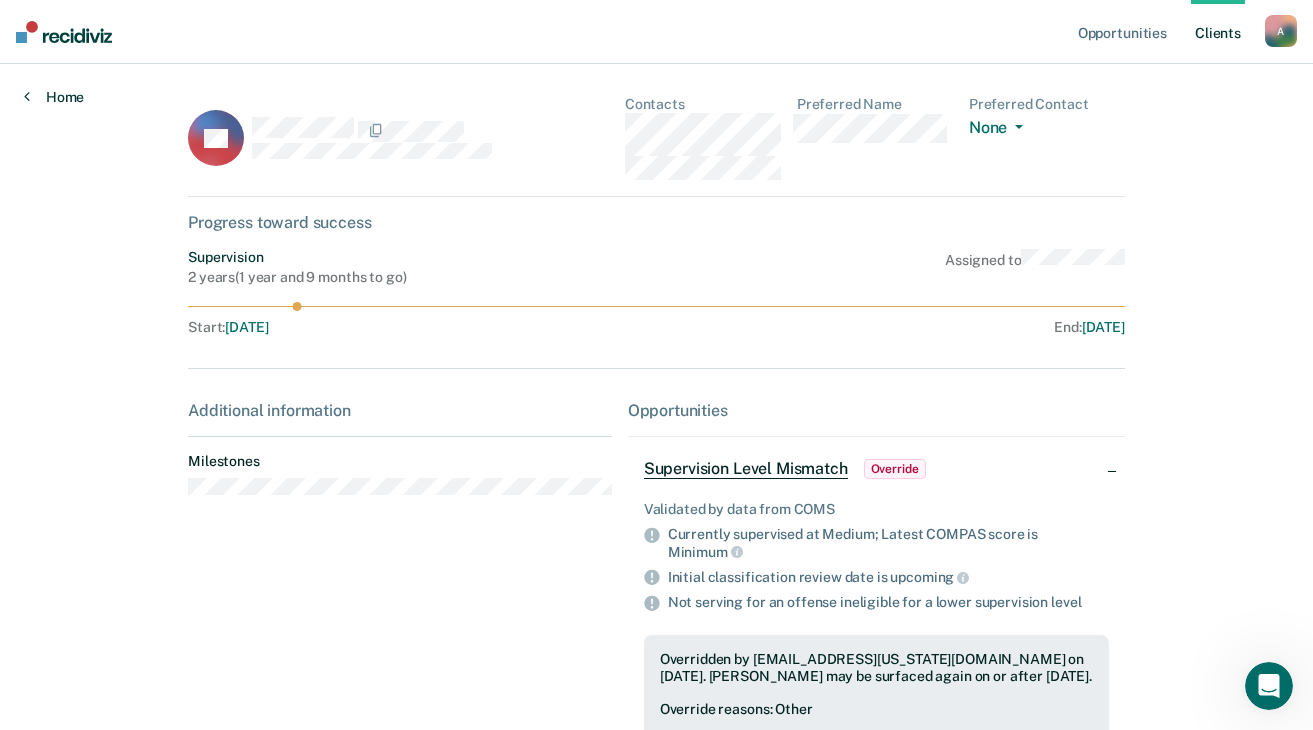 click on "Home" at bounding box center (54, 97) 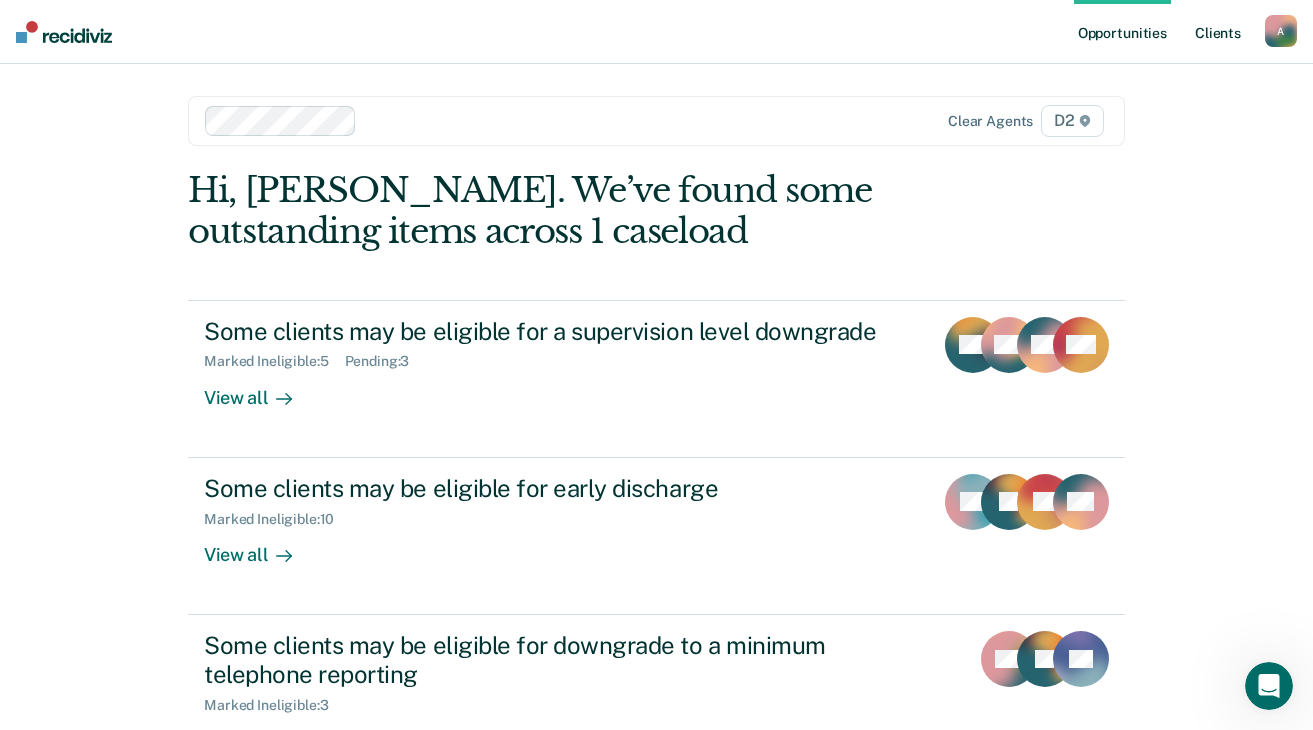 click on "Client s" at bounding box center [1218, 32] 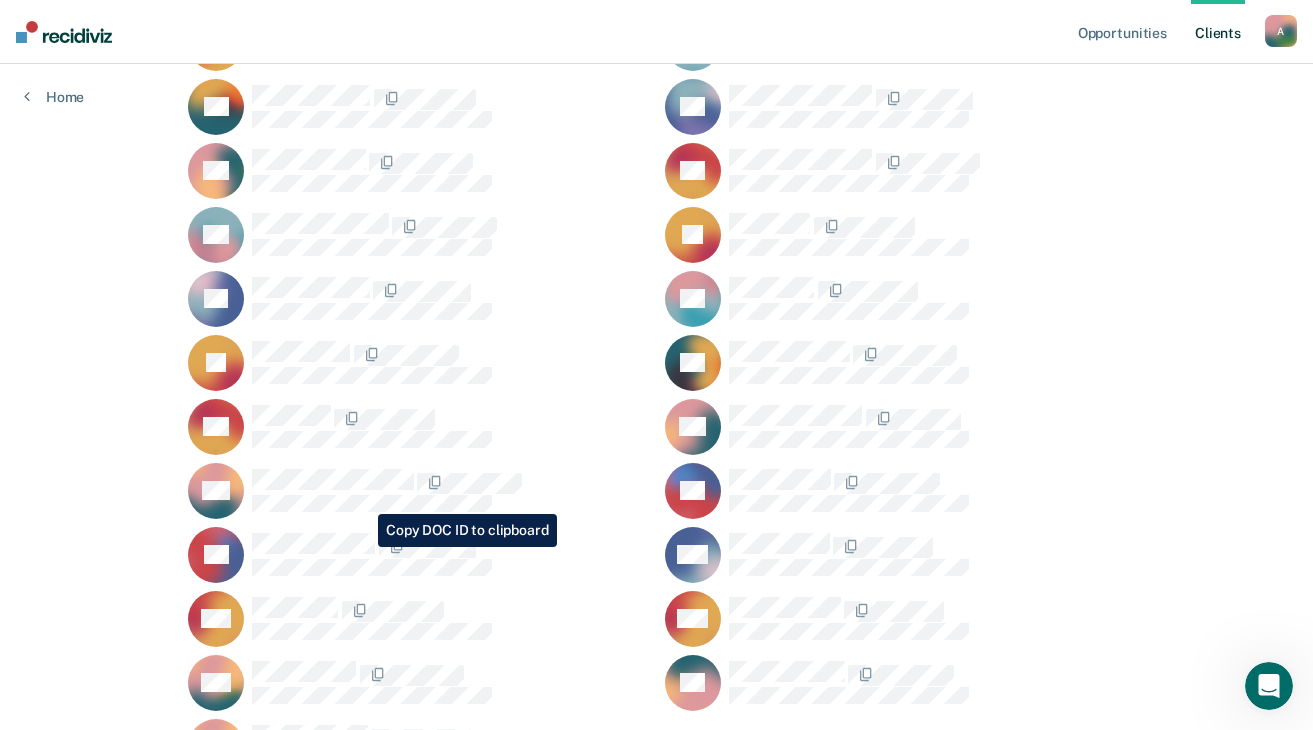 scroll, scrollTop: 1900, scrollLeft: 0, axis: vertical 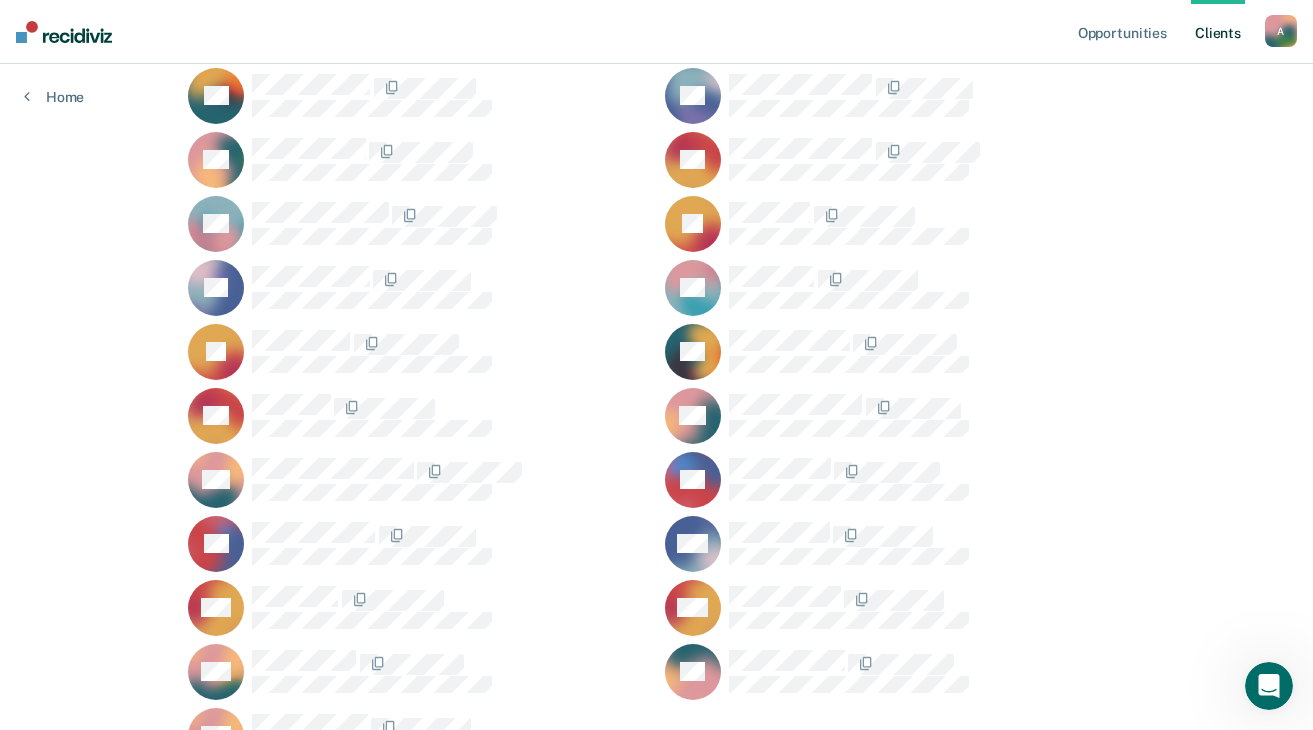click 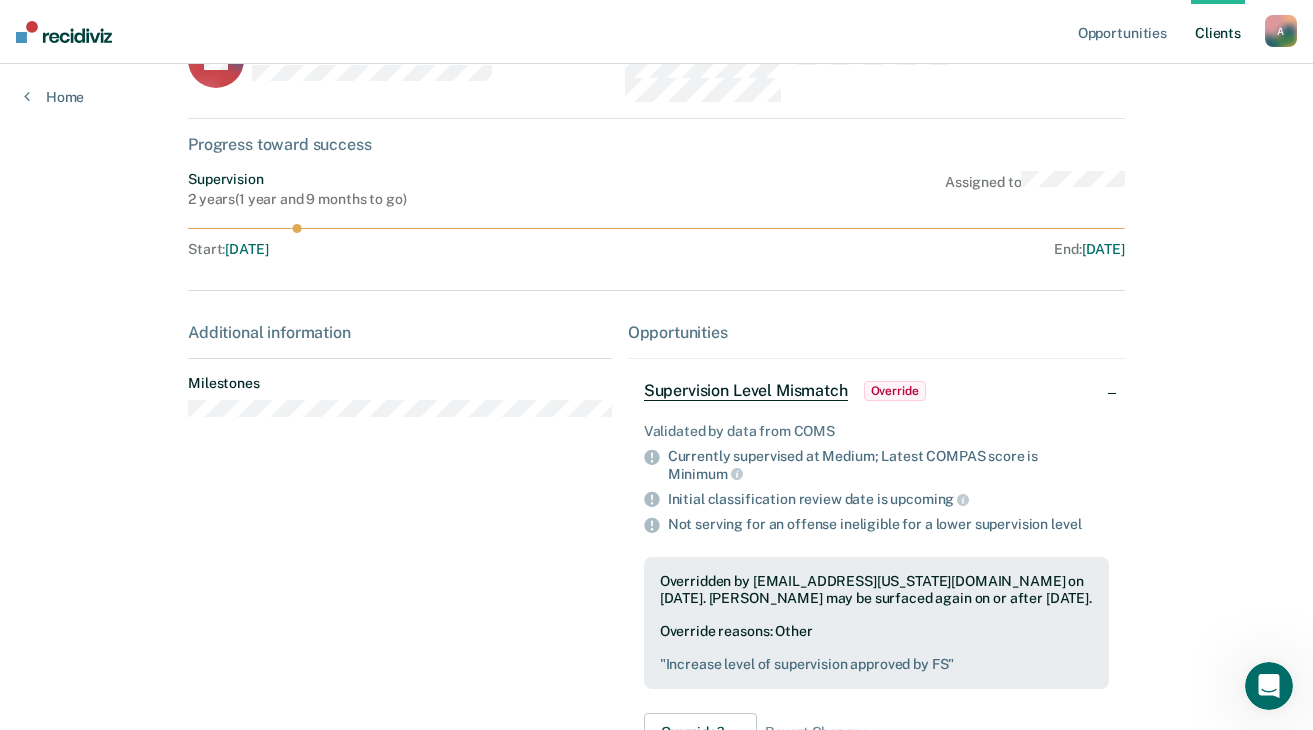 scroll, scrollTop: 0, scrollLeft: 0, axis: both 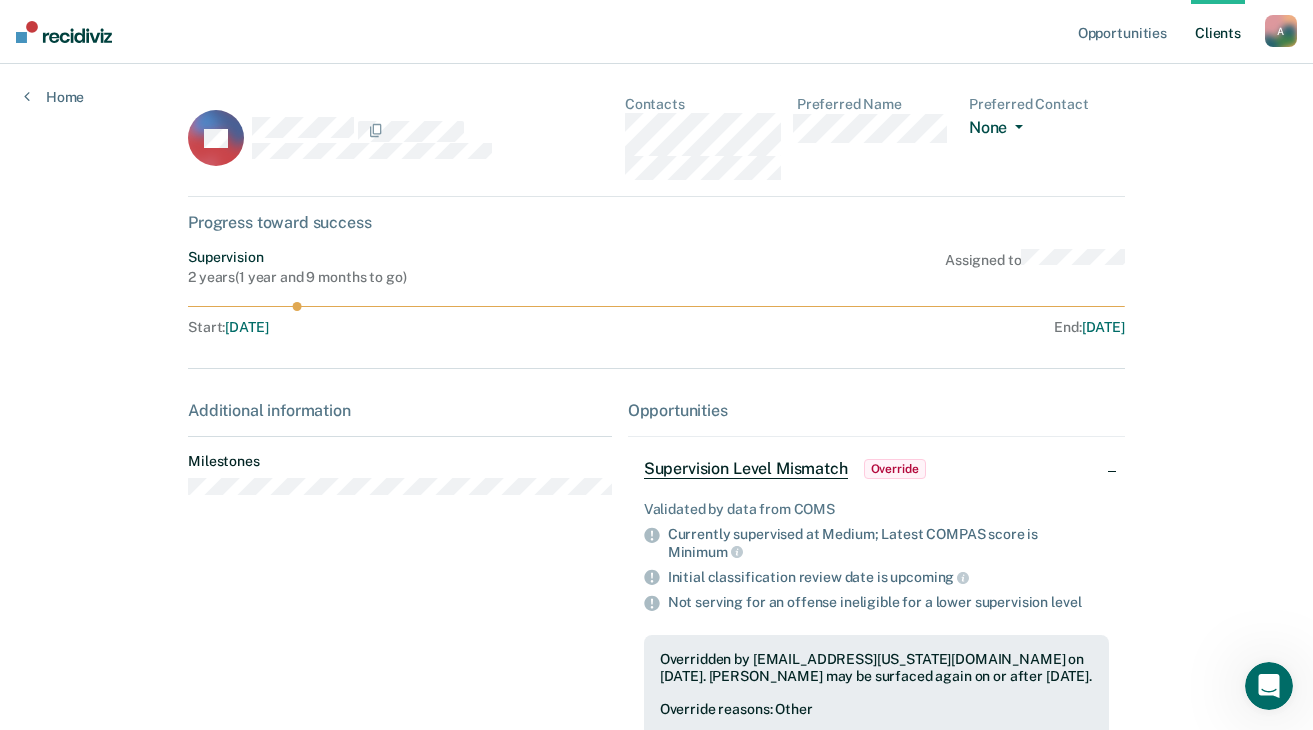 click at bounding box center [1015, 127] 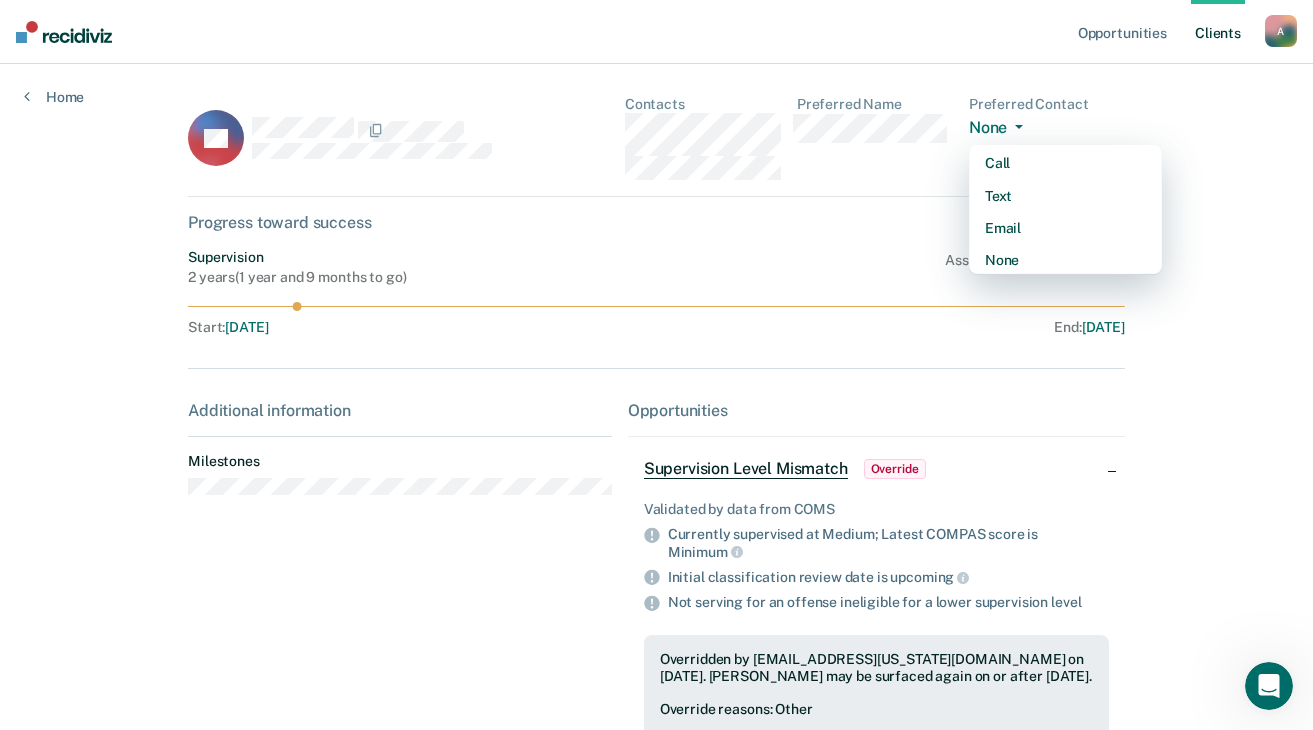 click at bounding box center [1015, 127] 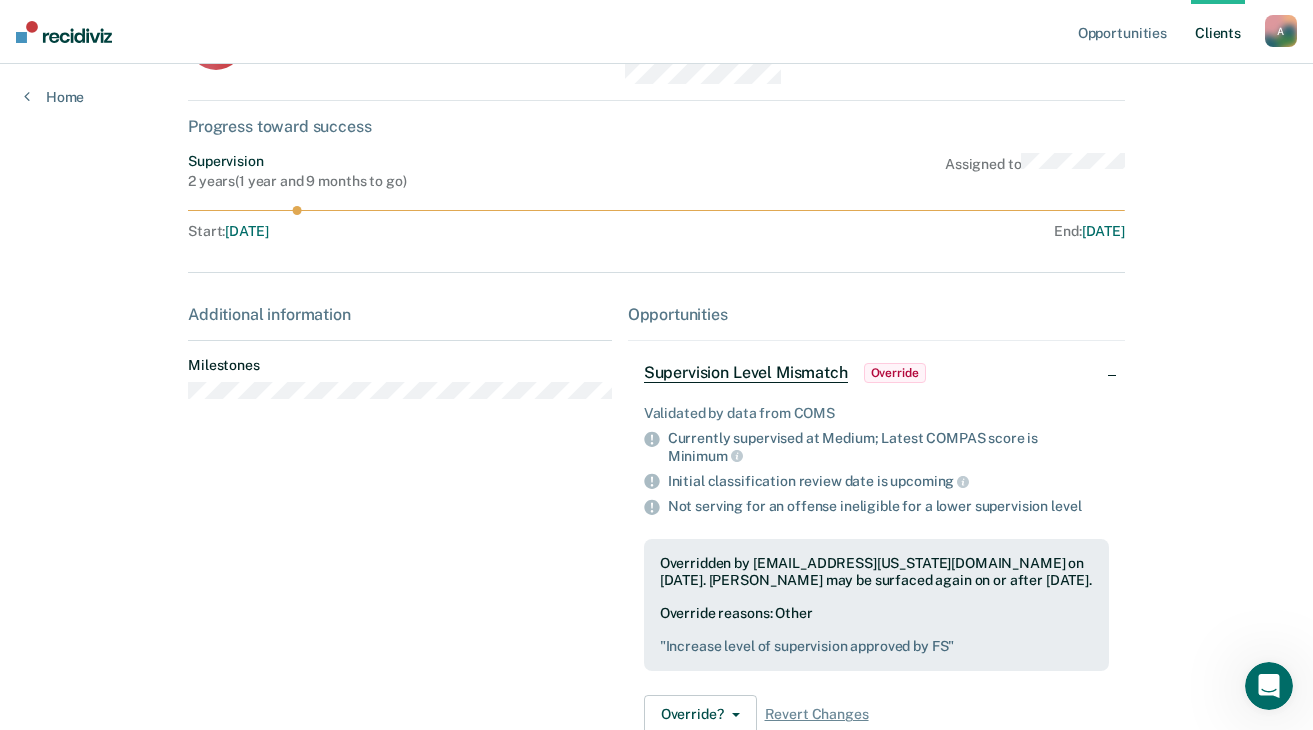 scroll, scrollTop: 0, scrollLeft: 0, axis: both 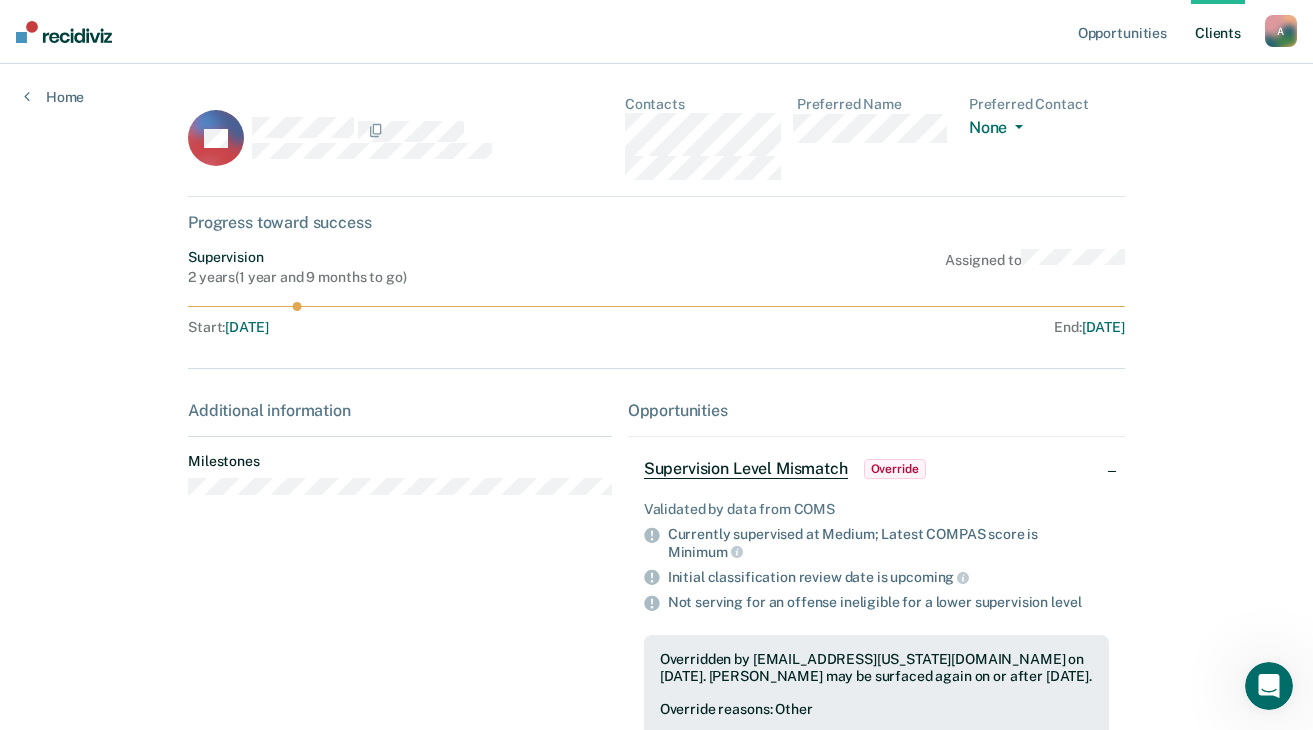 click on "Client s" at bounding box center (1218, 32) 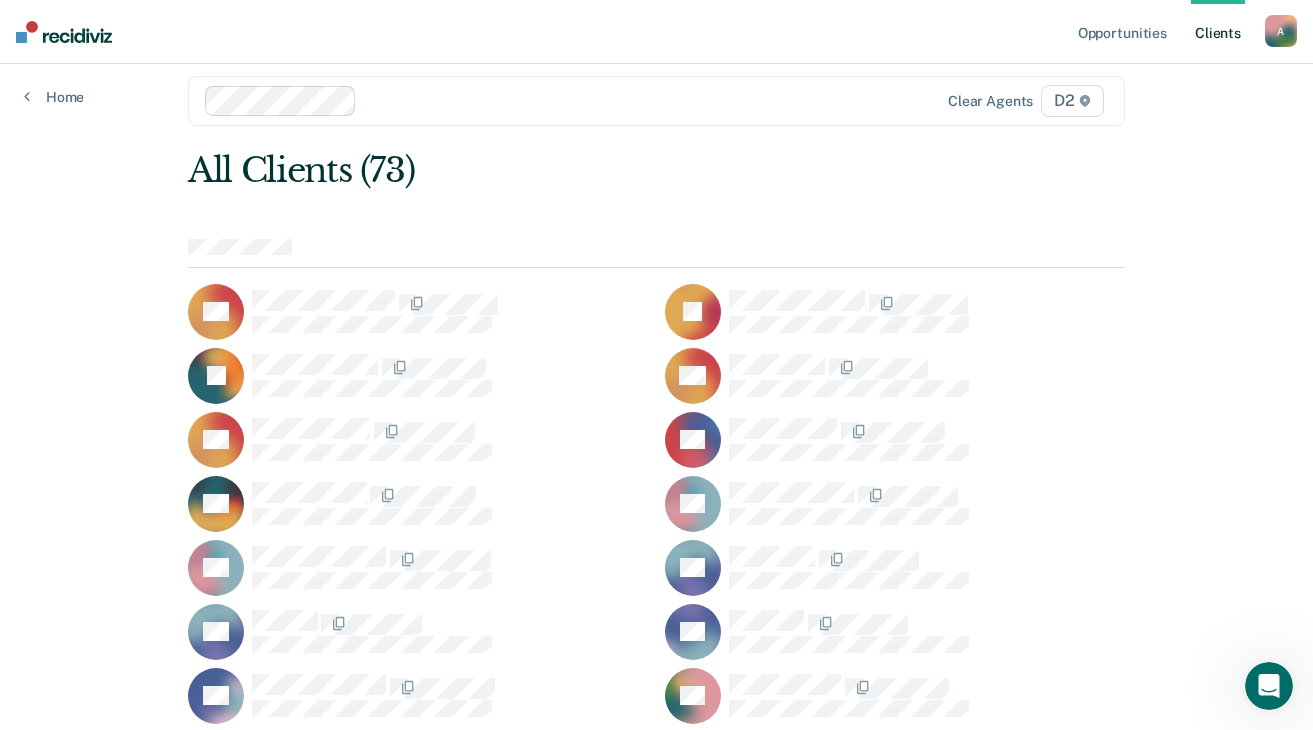 scroll, scrollTop: 0, scrollLeft: 0, axis: both 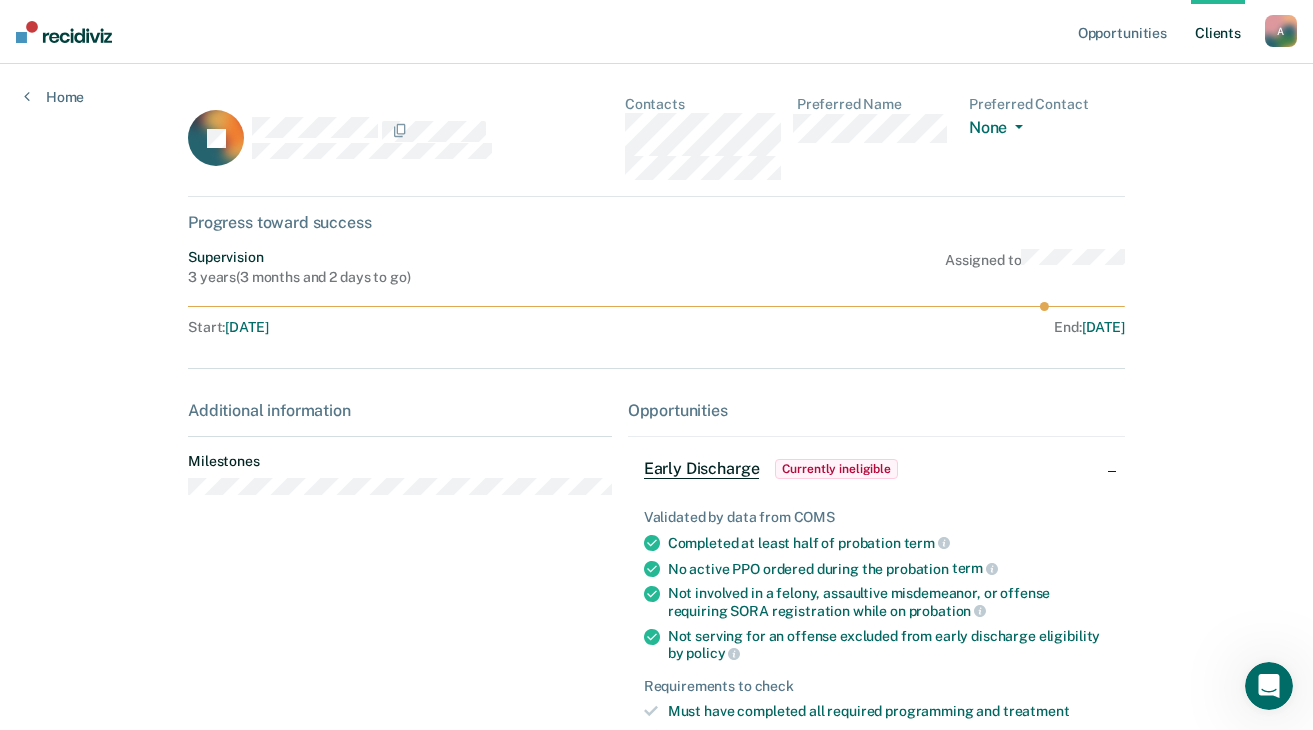 drag, startPoint x: 1045, startPoint y: 307, endPoint x: 956, endPoint y: 310, distance: 89.050545 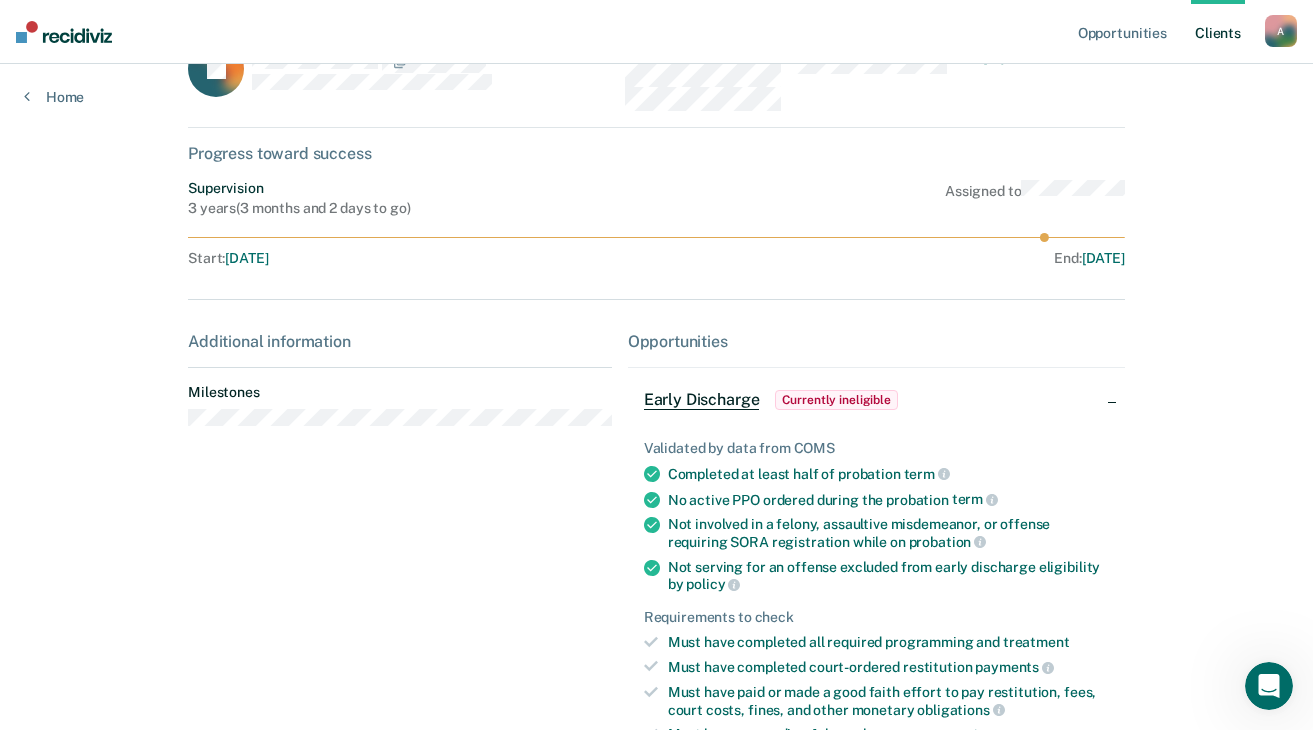 scroll, scrollTop: 100, scrollLeft: 0, axis: vertical 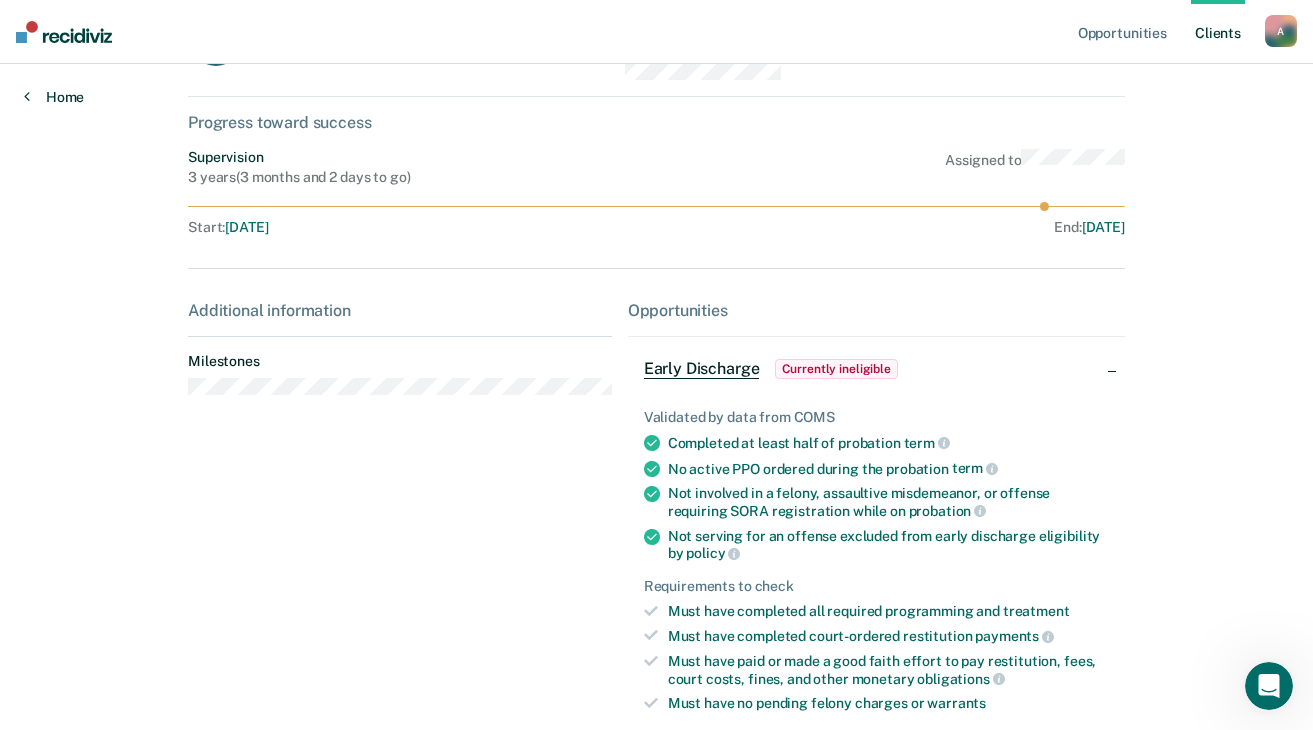 click on "Home" at bounding box center (54, 97) 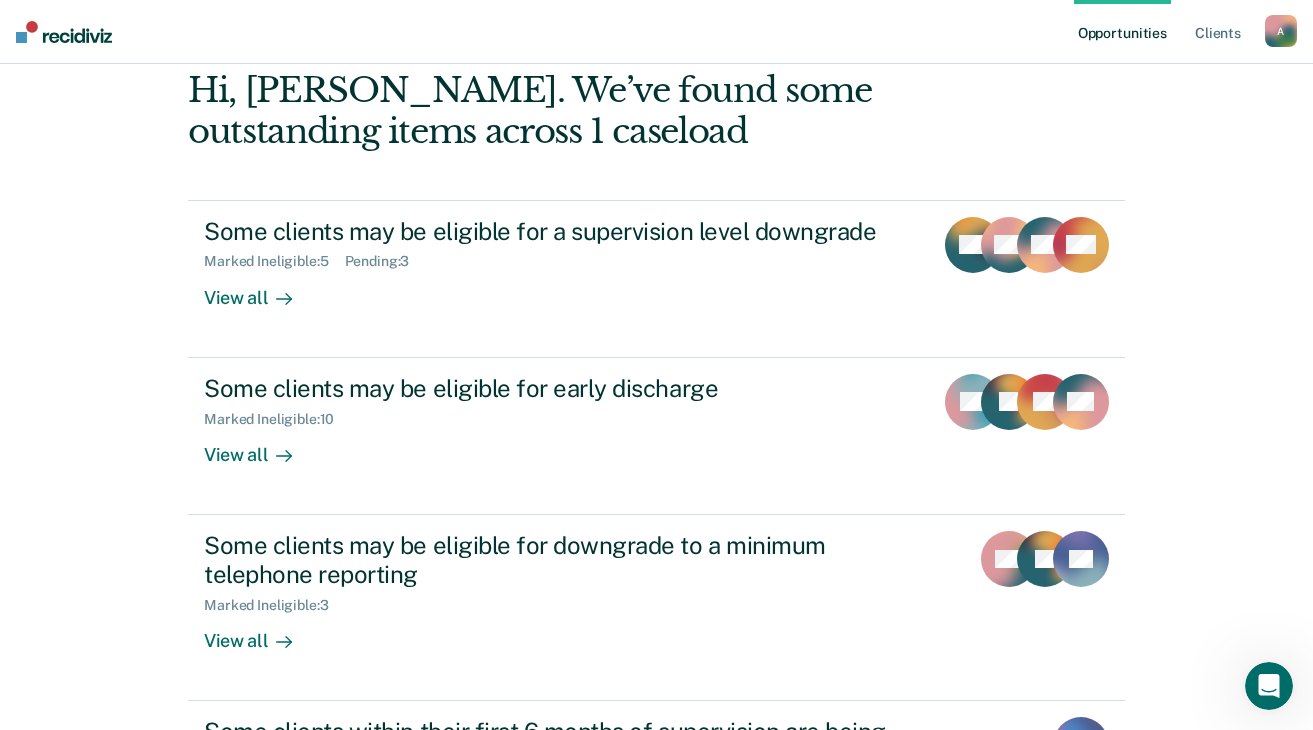 scroll, scrollTop: 0, scrollLeft: 0, axis: both 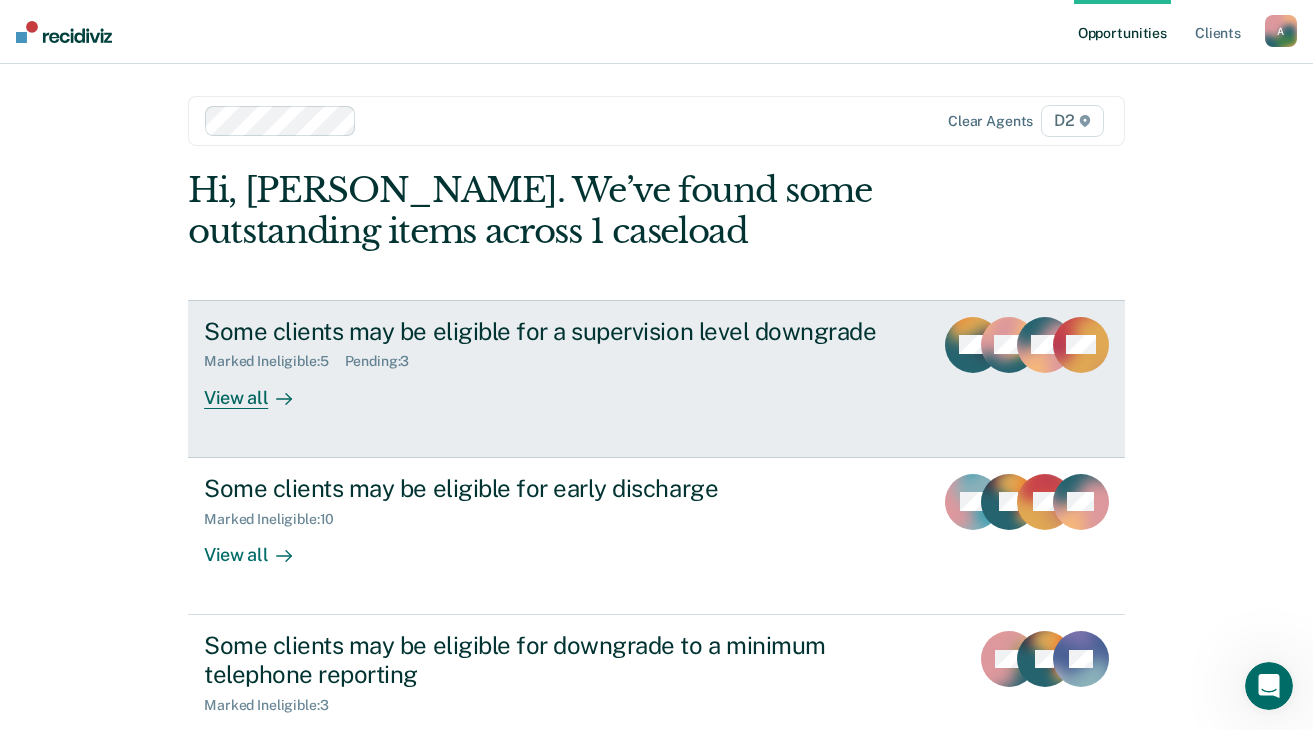 click on "View all" at bounding box center [260, 389] 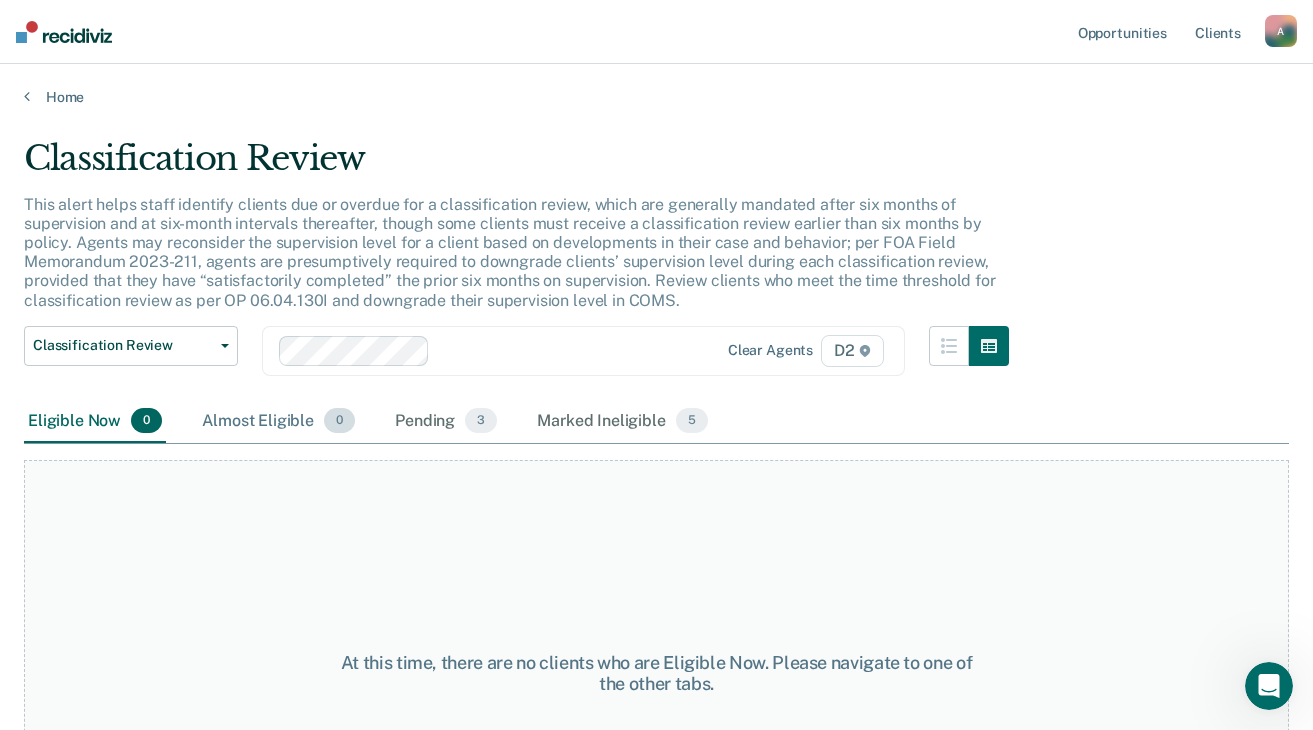 click on "Almost Eligible 0" at bounding box center [278, 422] 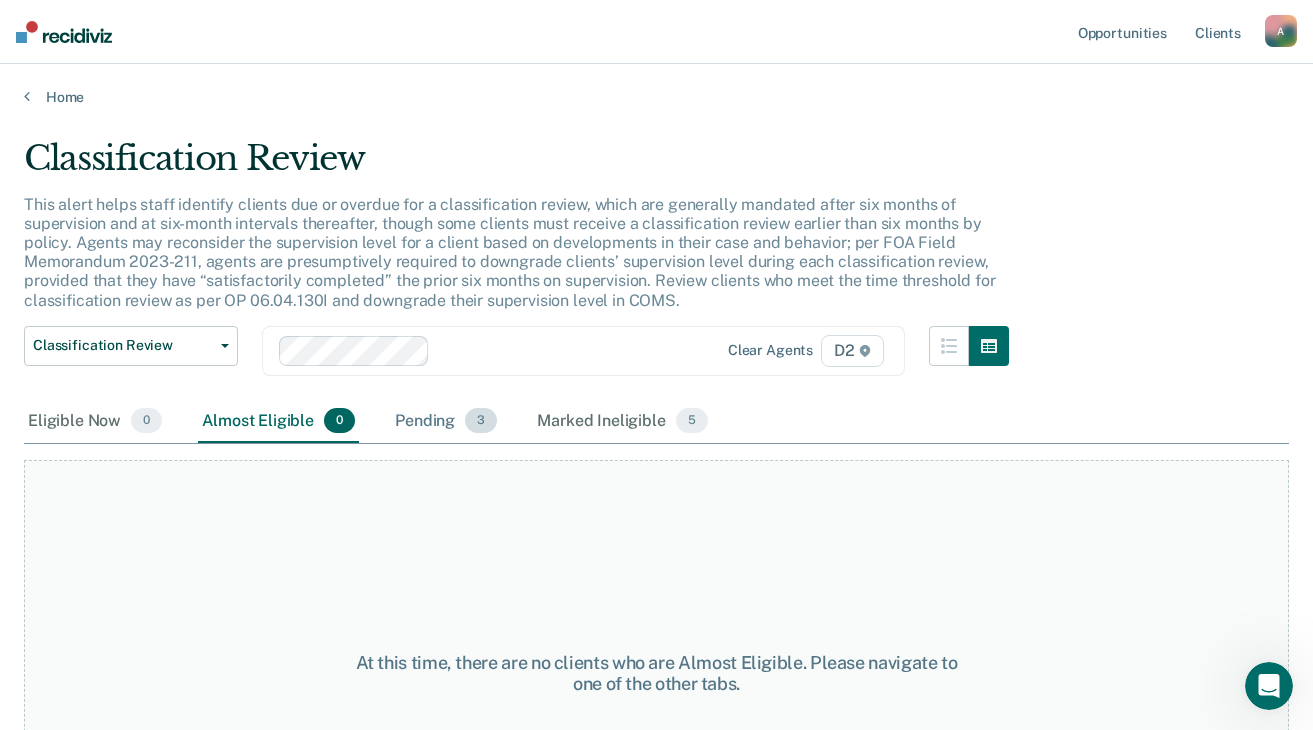 click on "Pending 3" at bounding box center (446, 422) 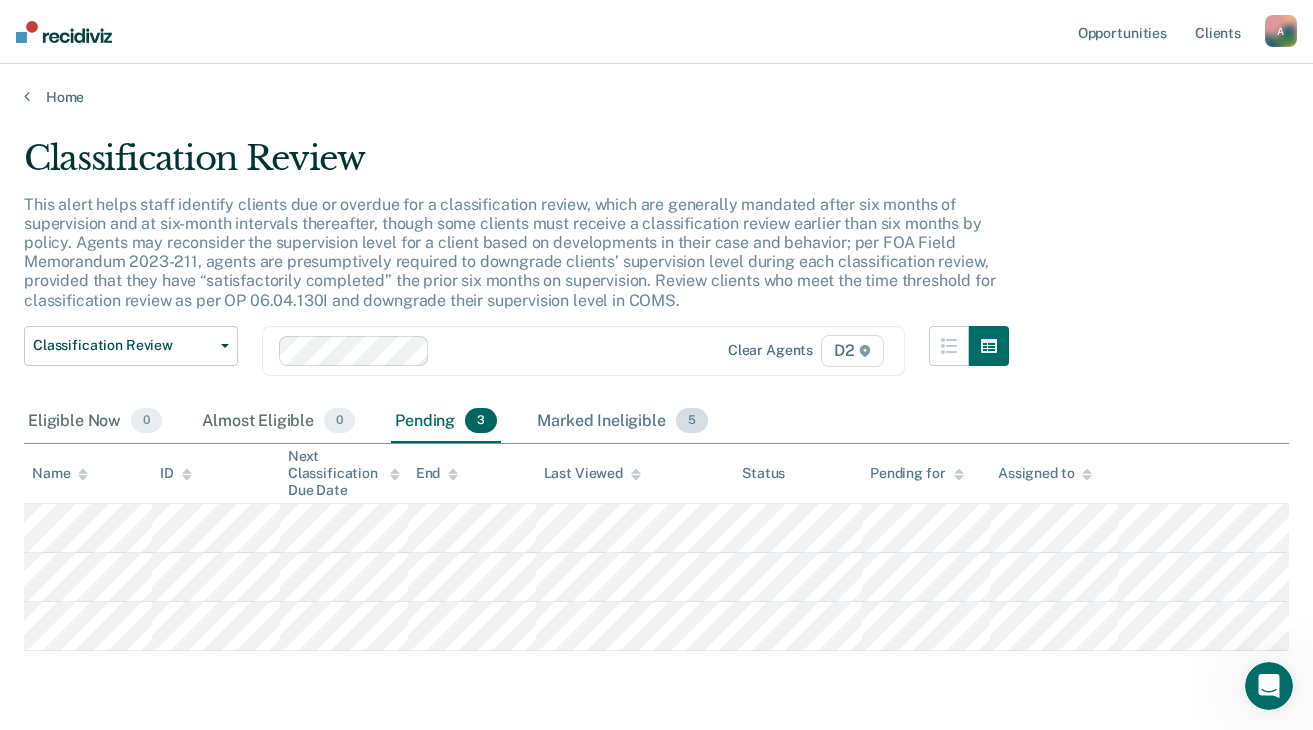 click on "Marked Ineligible 5" at bounding box center (622, 422) 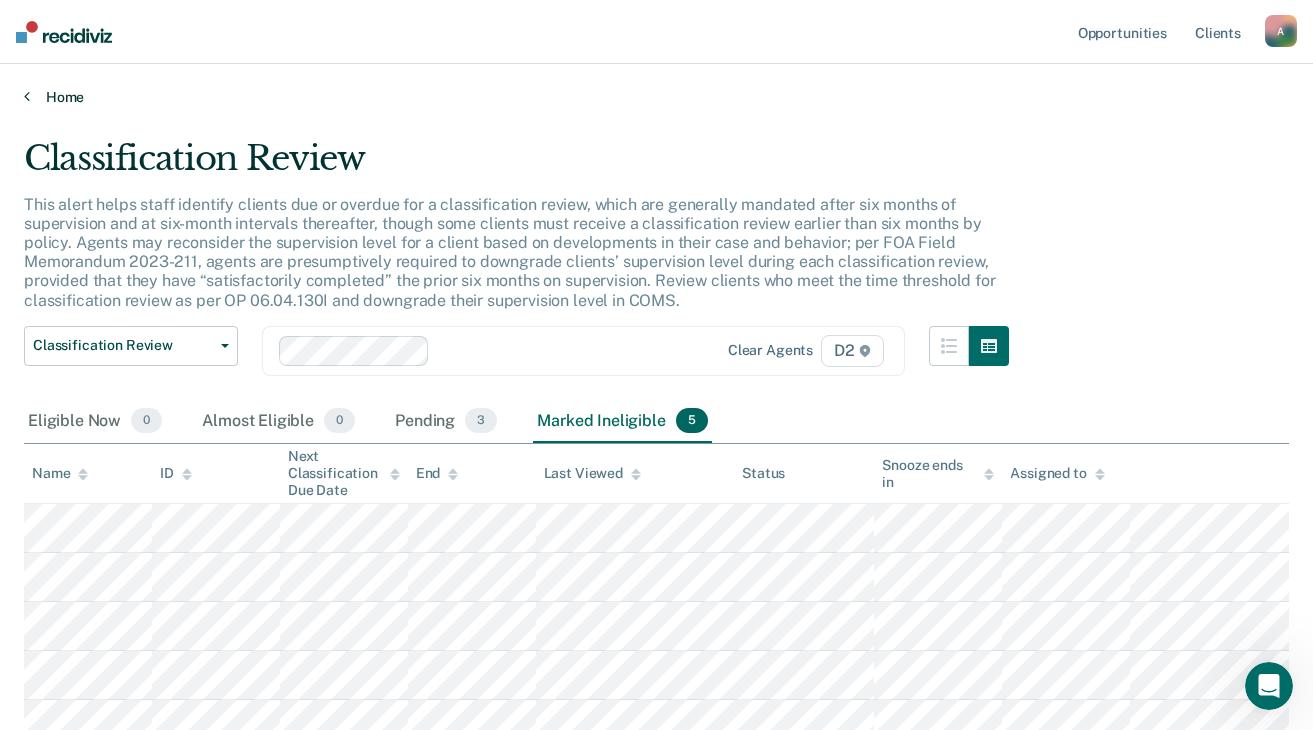 click at bounding box center (27, 96) 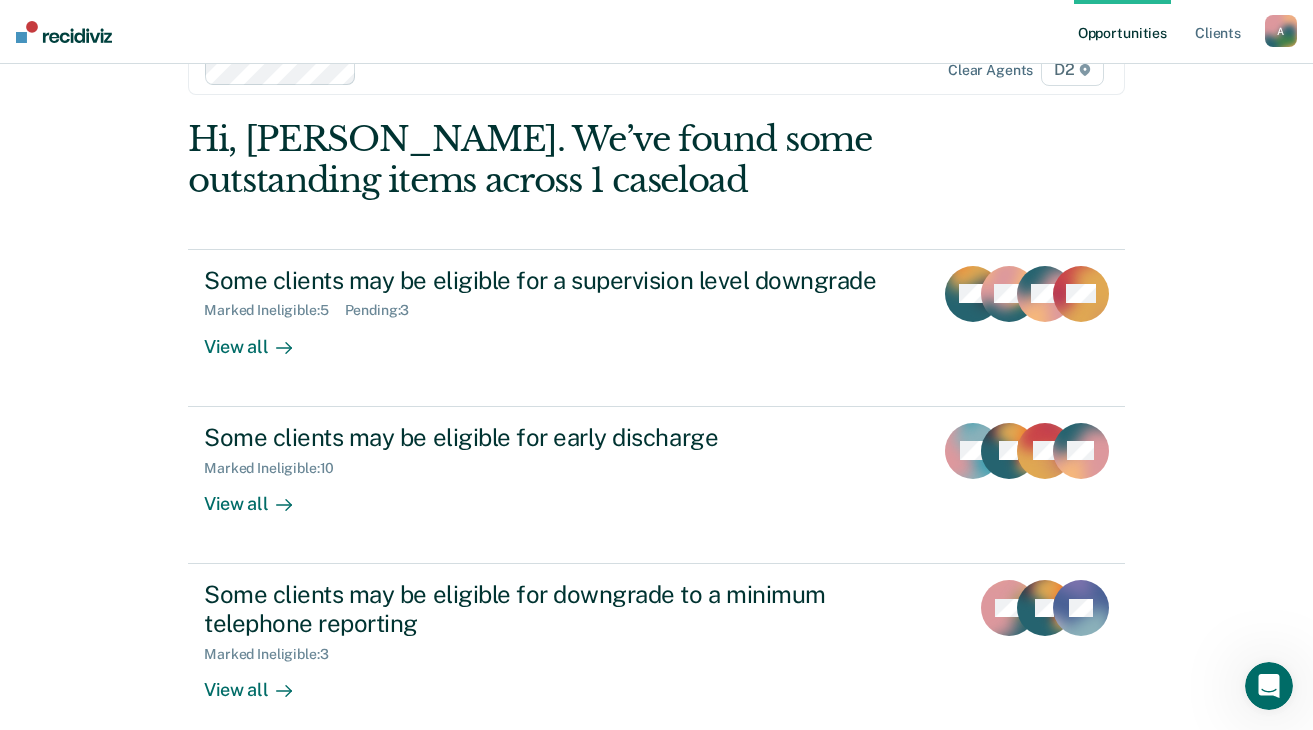 scroll, scrollTop: 37, scrollLeft: 0, axis: vertical 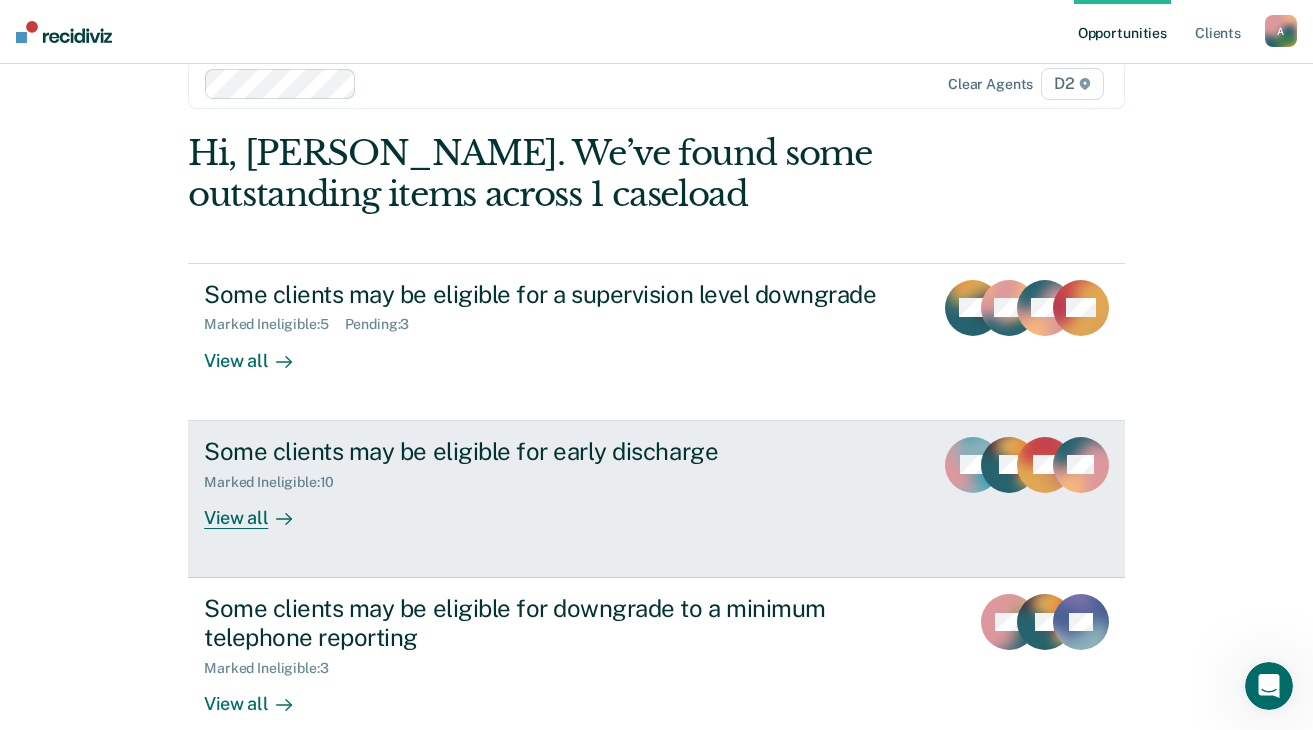 click on "View all" at bounding box center [260, 509] 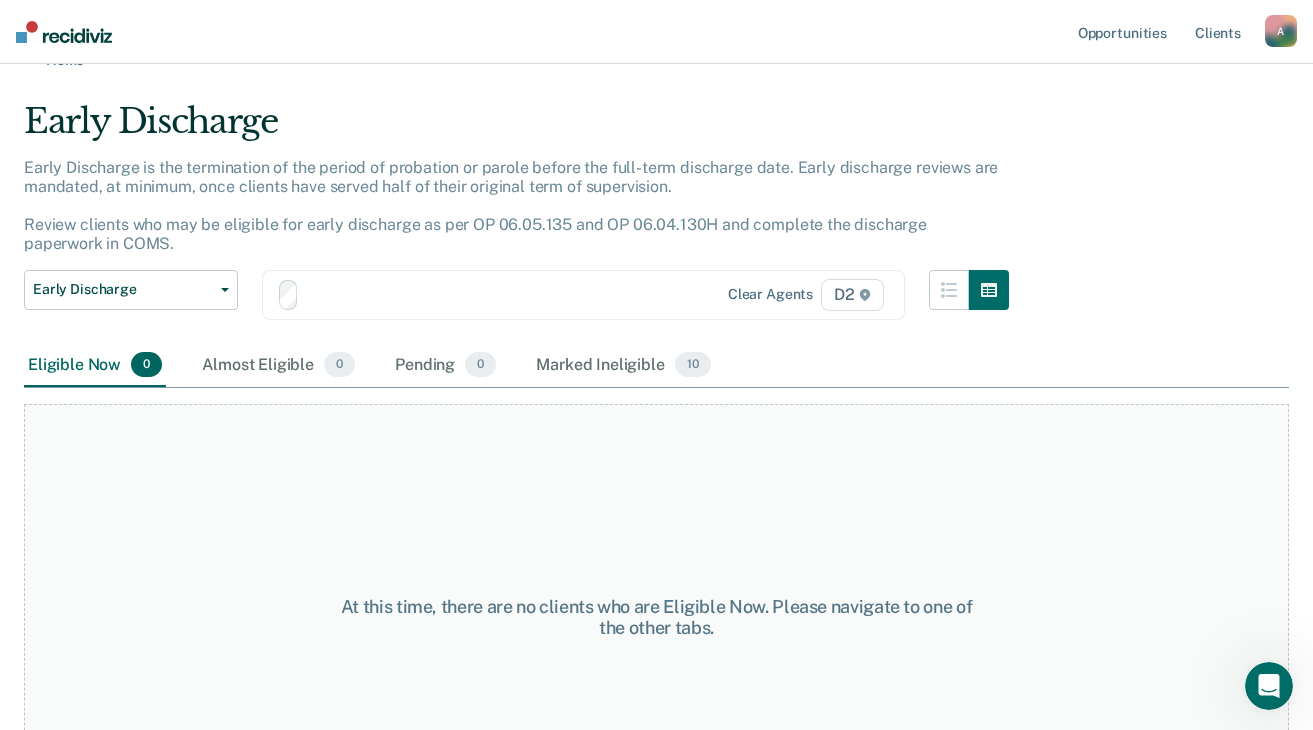 scroll, scrollTop: 0, scrollLeft: 0, axis: both 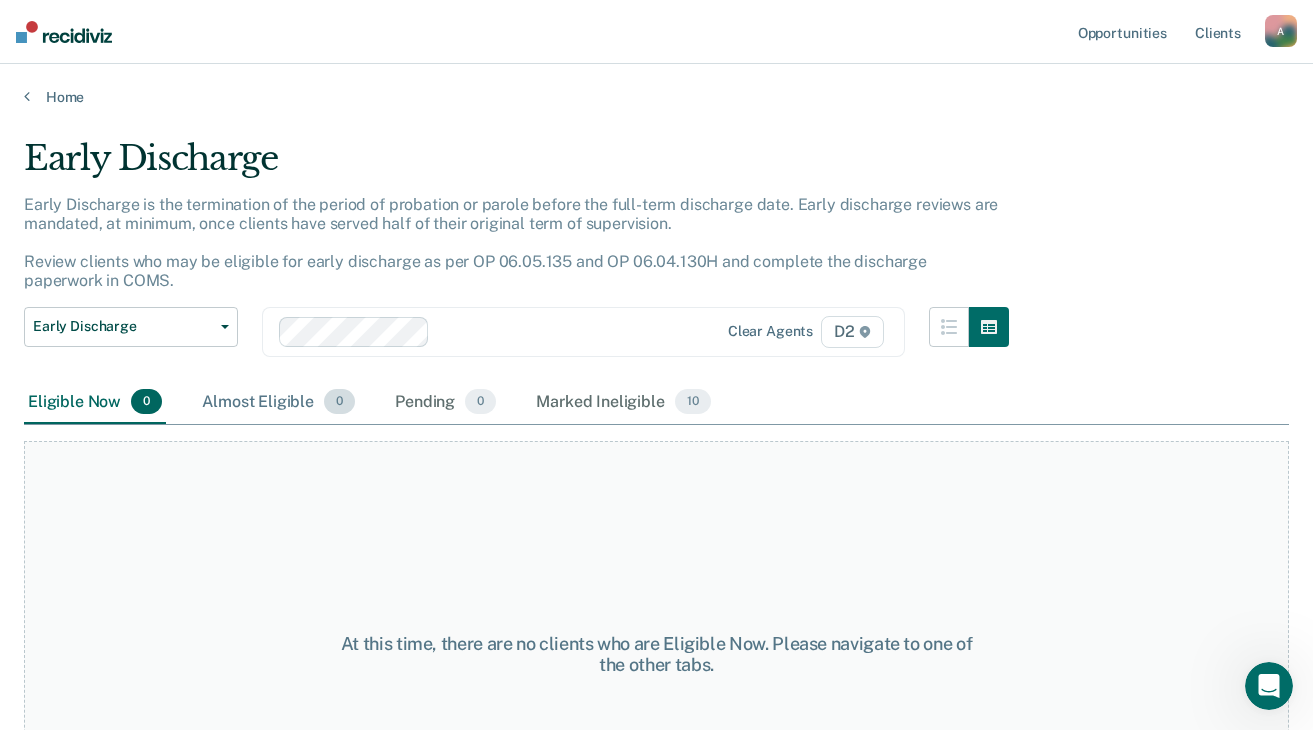 click on "Almost Eligible 0" at bounding box center (278, 403) 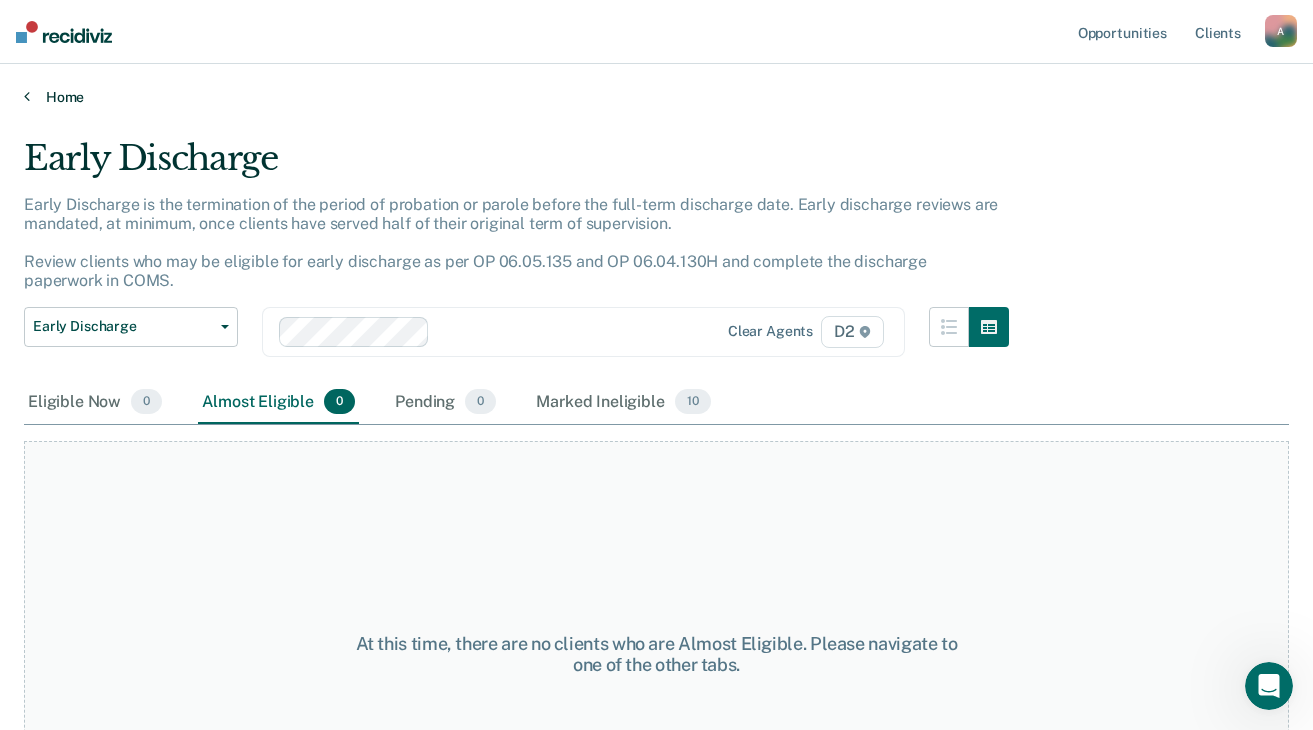 click at bounding box center [27, 96] 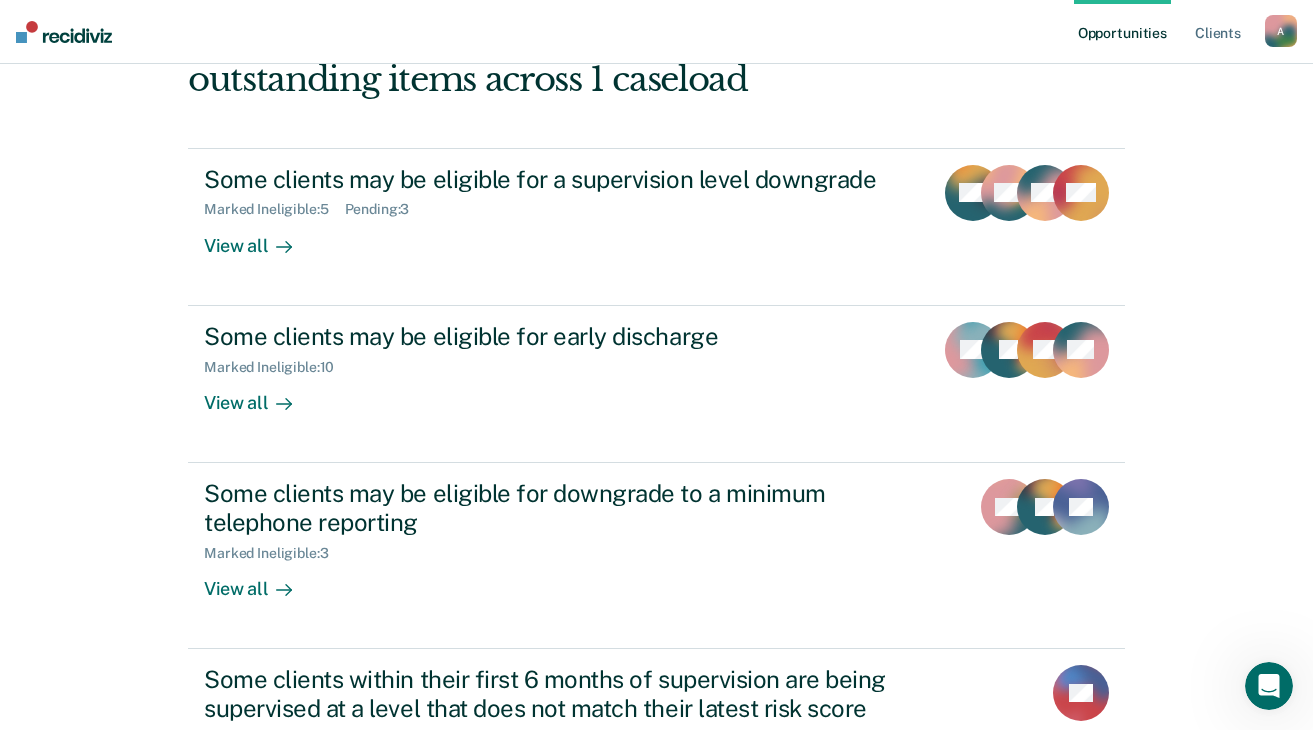 scroll, scrollTop: 300, scrollLeft: 0, axis: vertical 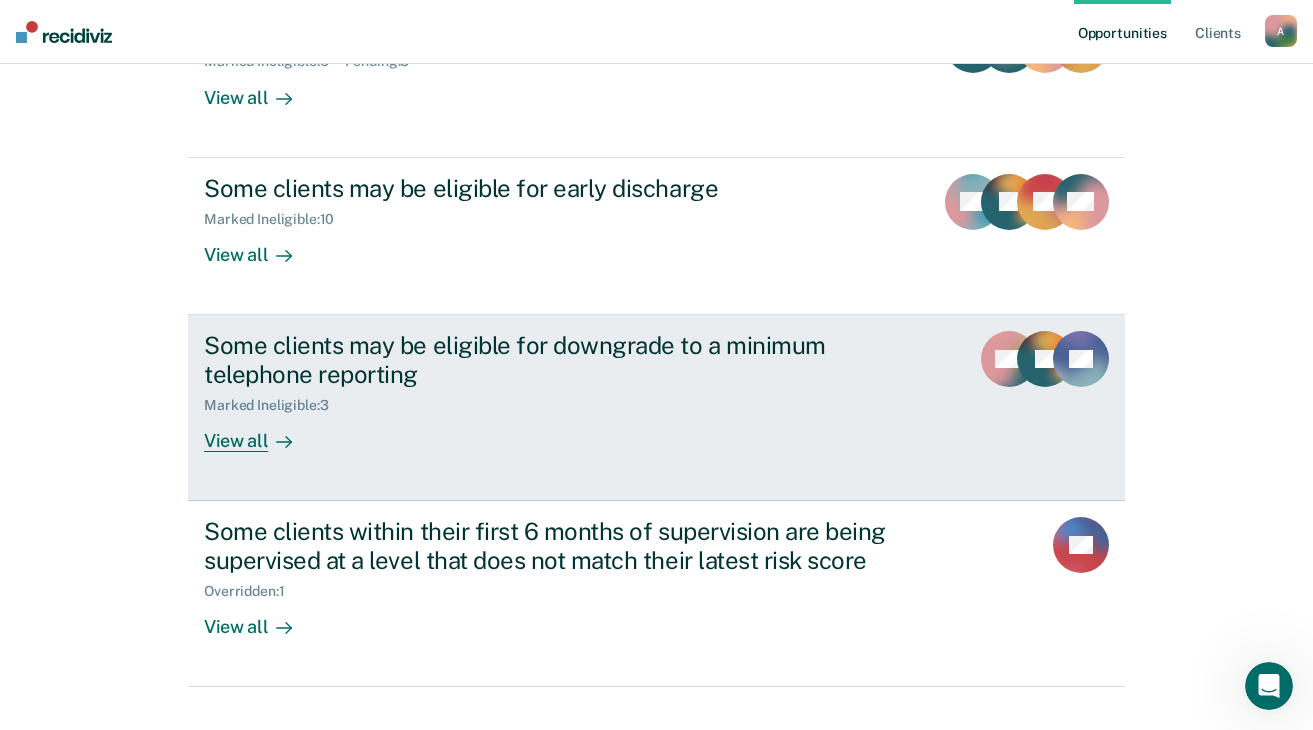 click on "View all" at bounding box center (260, 432) 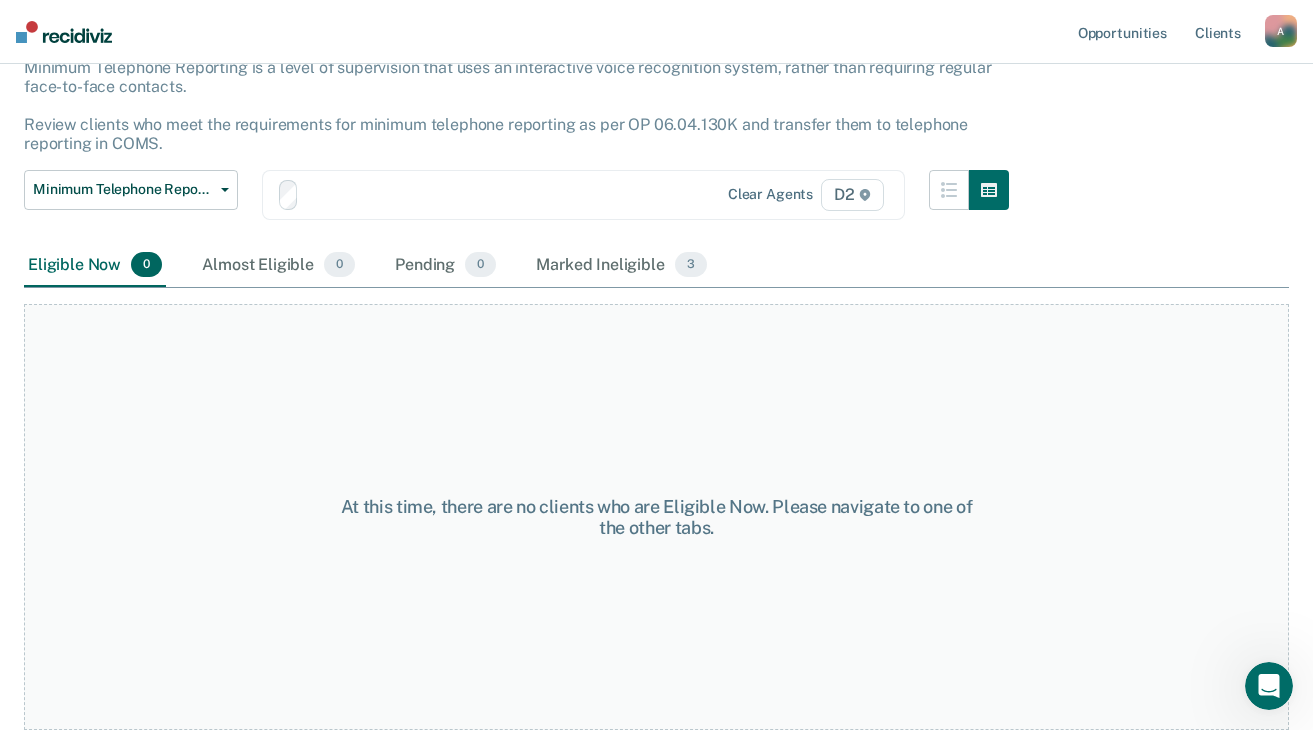 scroll, scrollTop: 0, scrollLeft: 0, axis: both 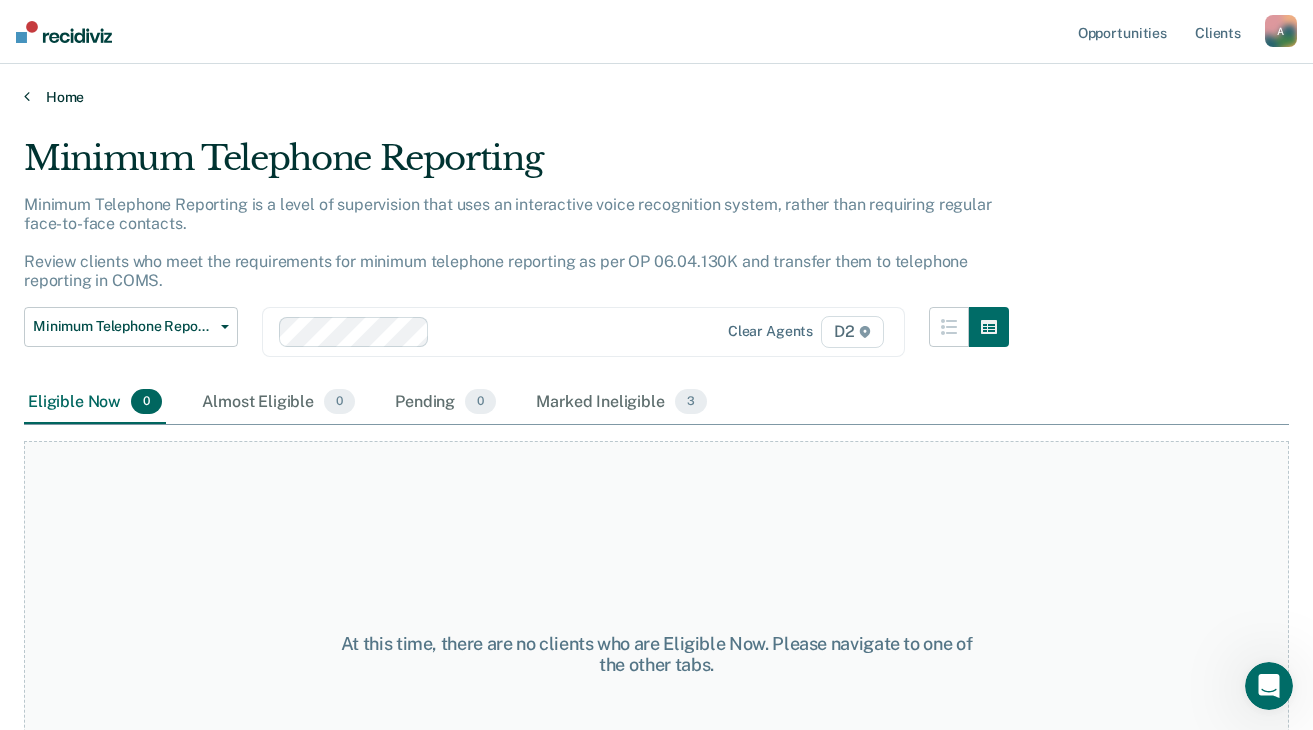 click on "Home" at bounding box center [656, 97] 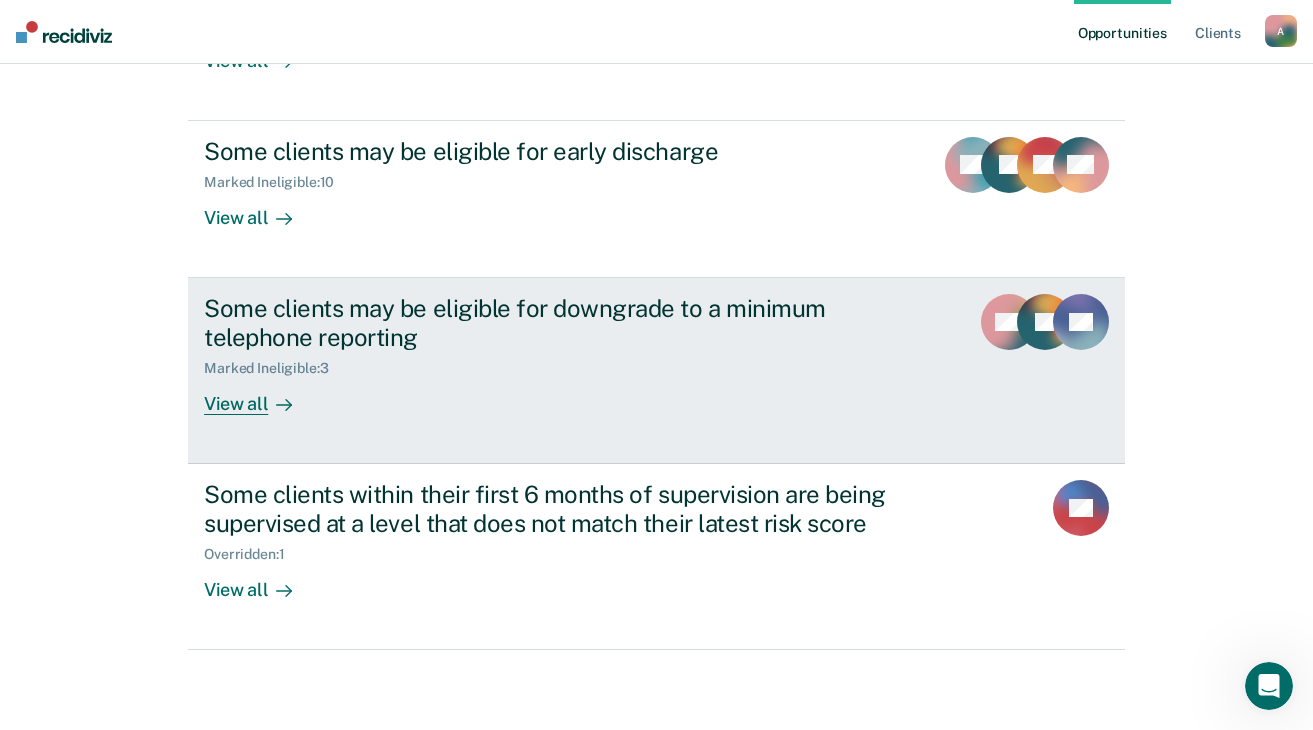 scroll, scrollTop: 0, scrollLeft: 0, axis: both 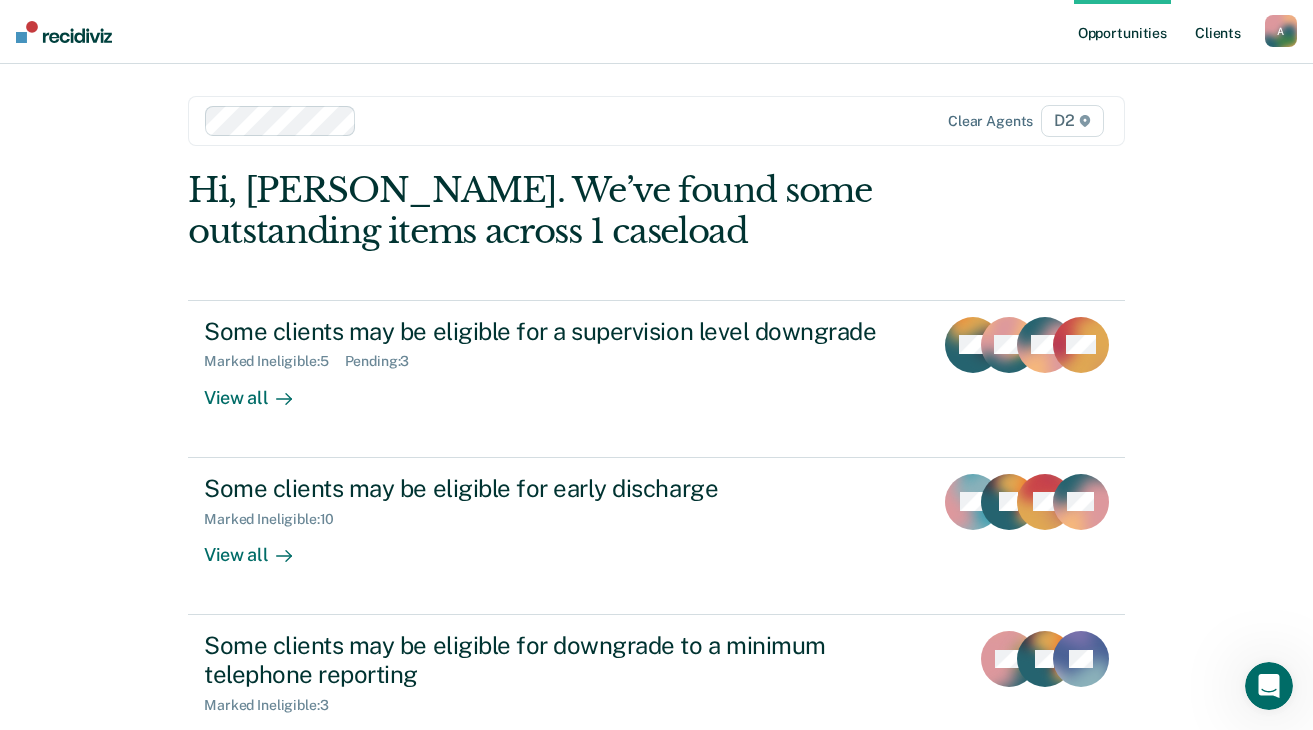click on "Client s" at bounding box center [1218, 32] 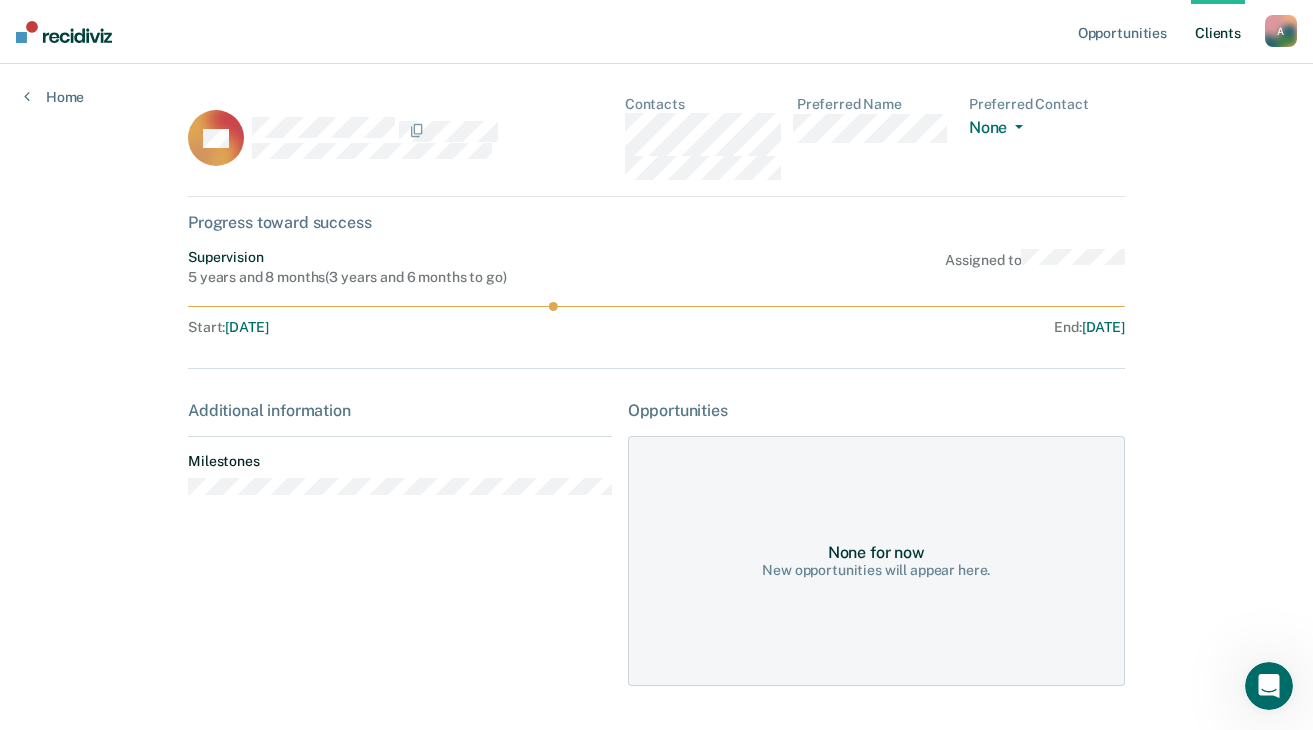 click on "Client s" at bounding box center [1218, 32] 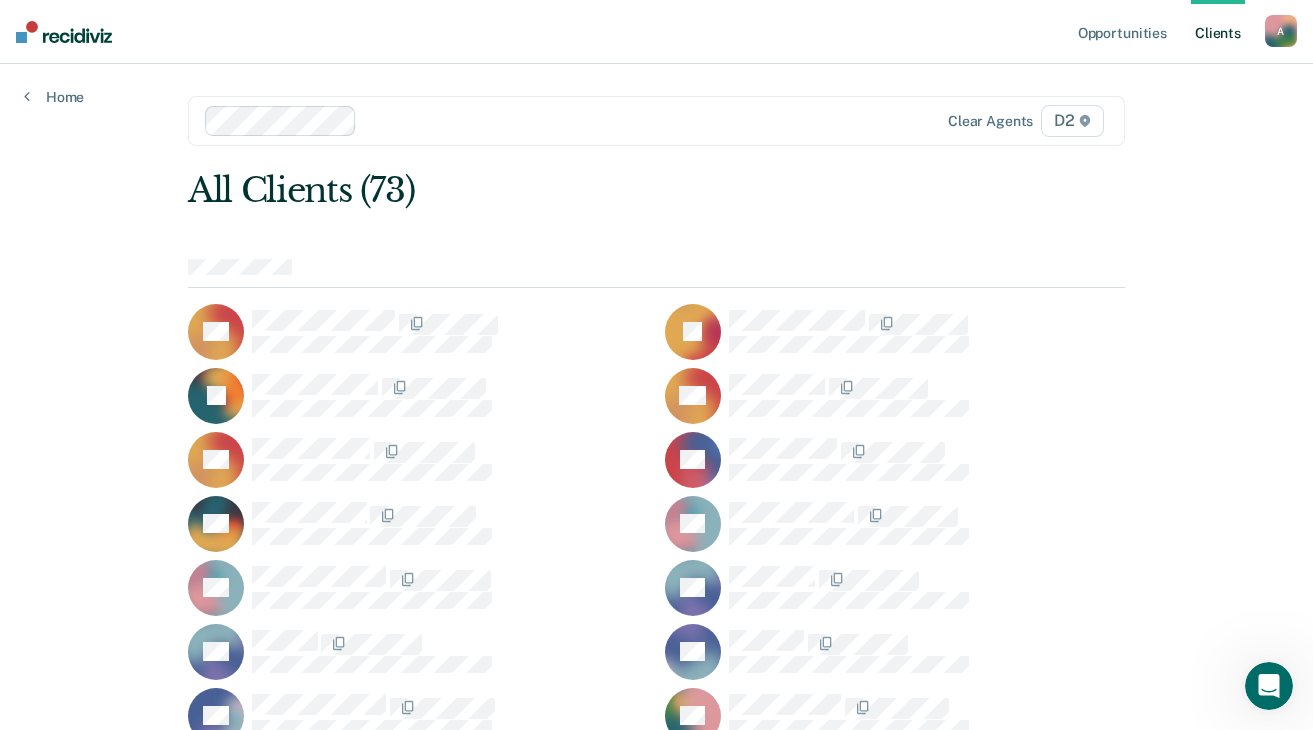 click on "A" at bounding box center (1281, 31) 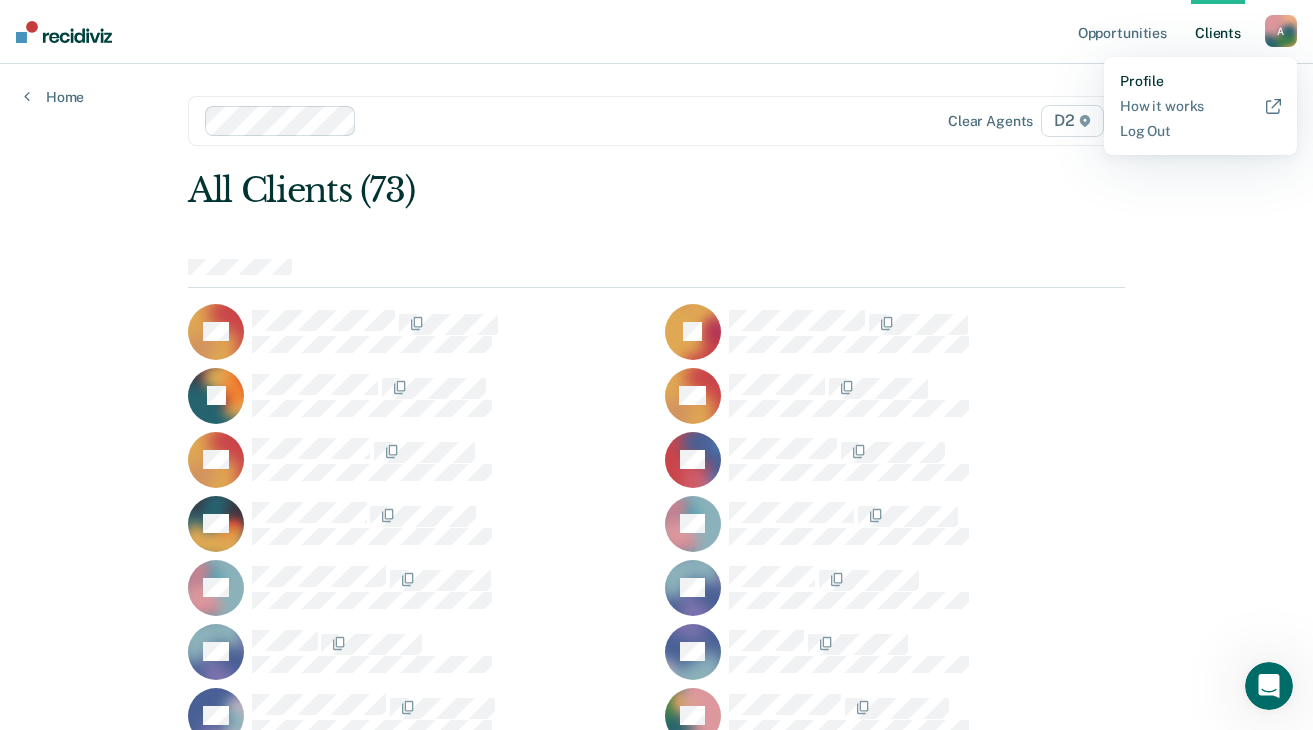 click on "Profile" at bounding box center (1200, 81) 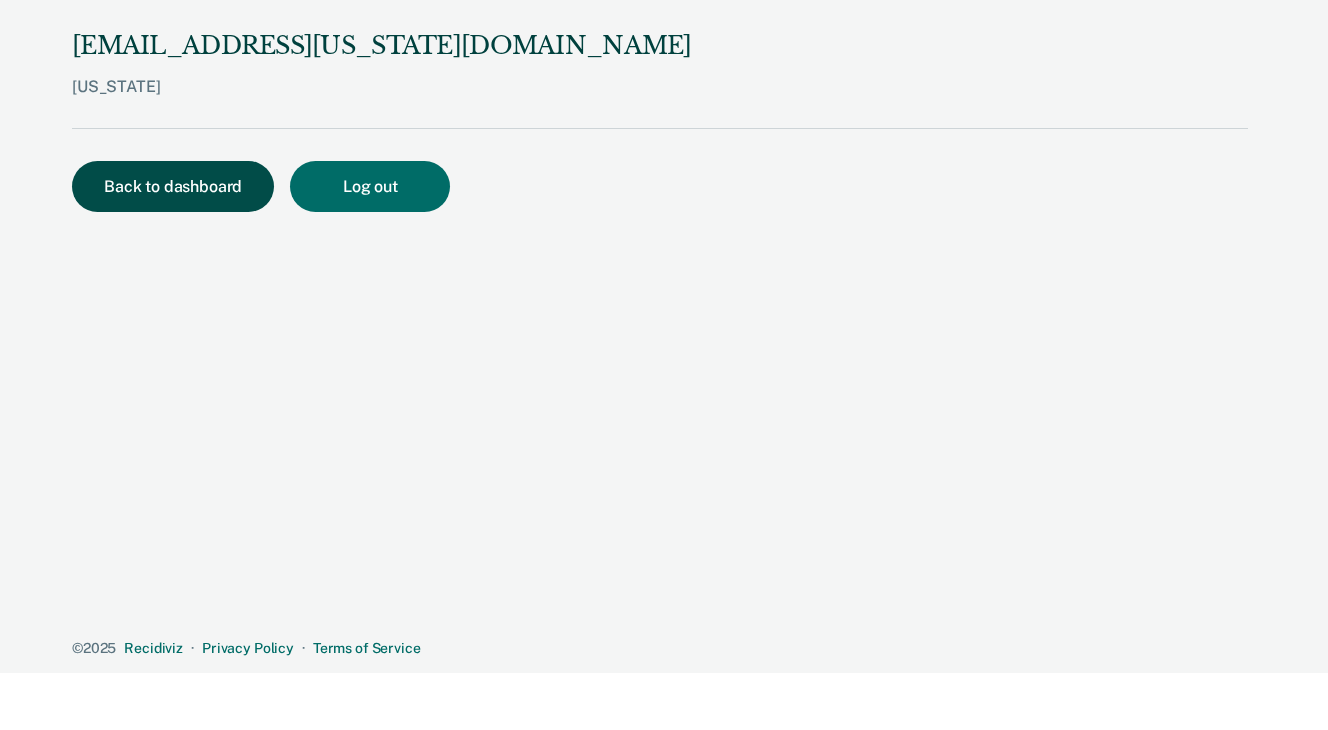 click on "Back to dashboard" at bounding box center [173, 186] 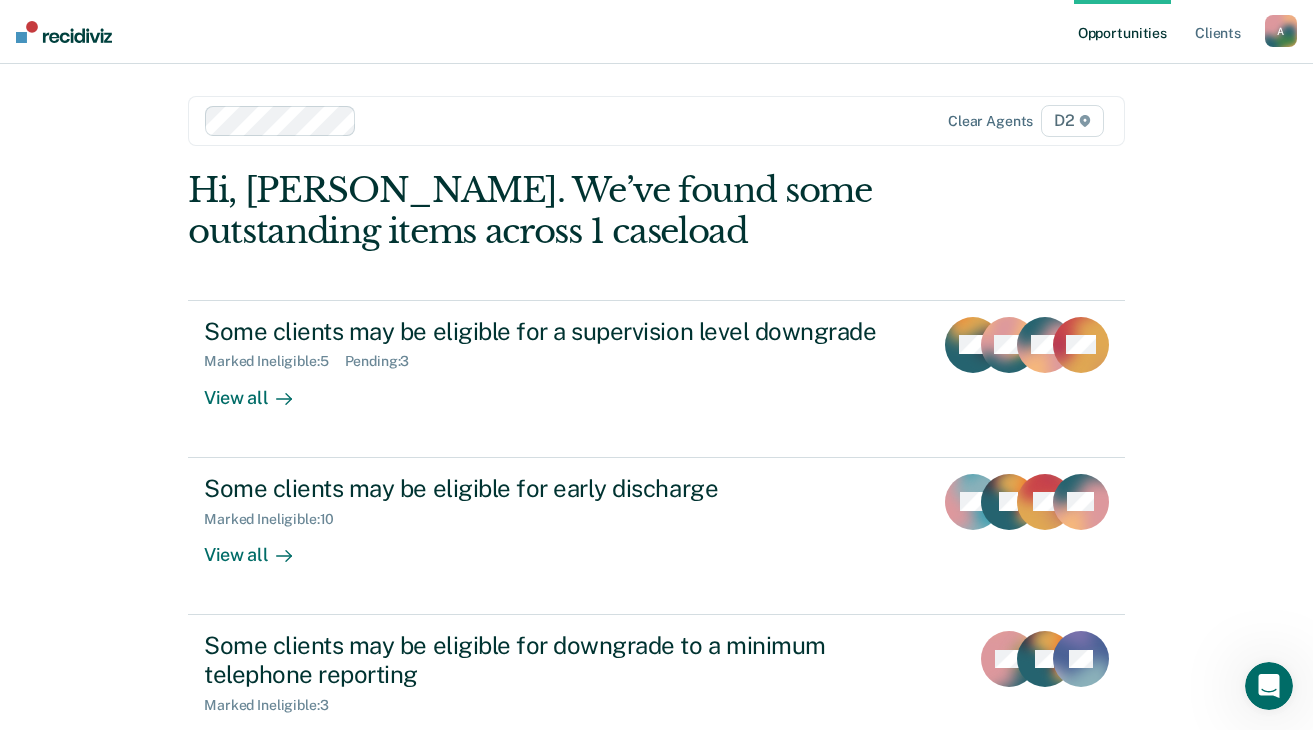 scroll, scrollTop: 0, scrollLeft: 0, axis: both 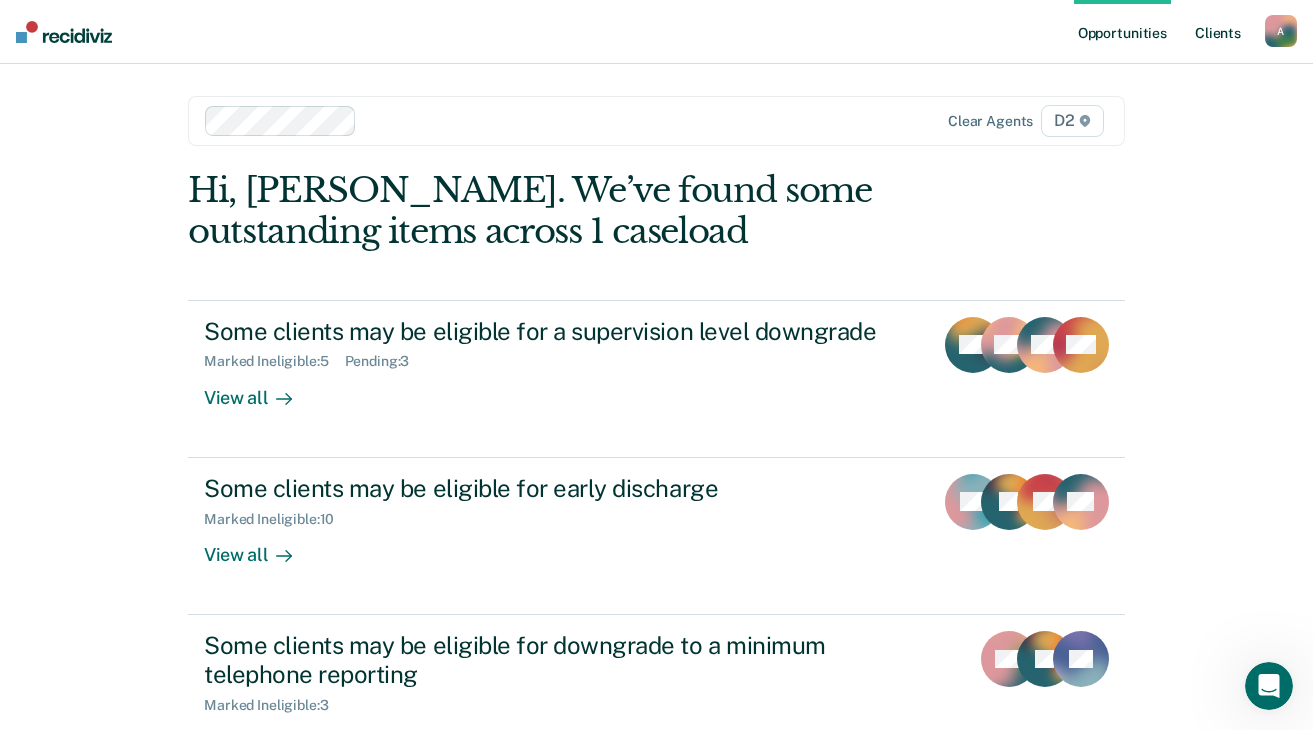 click on "Client s" at bounding box center [1218, 32] 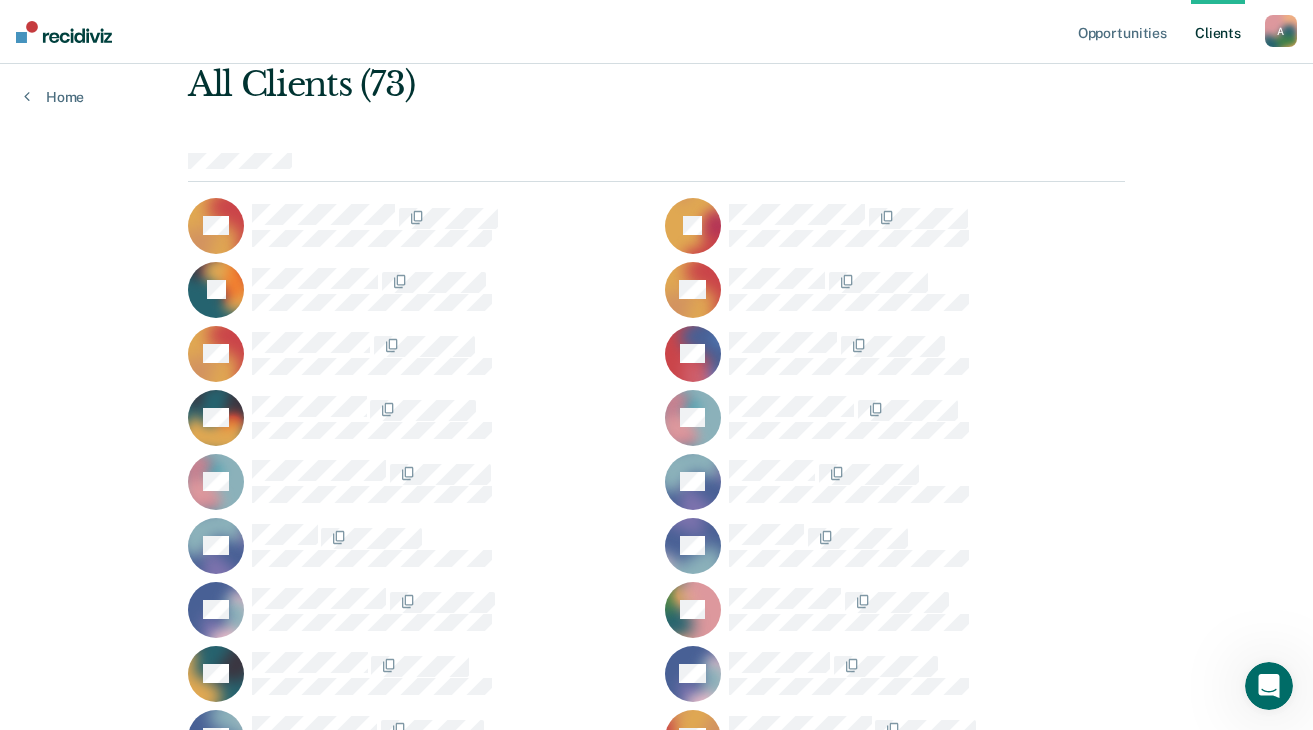 scroll, scrollTop: 0, scrollLeft: 0, axis: both 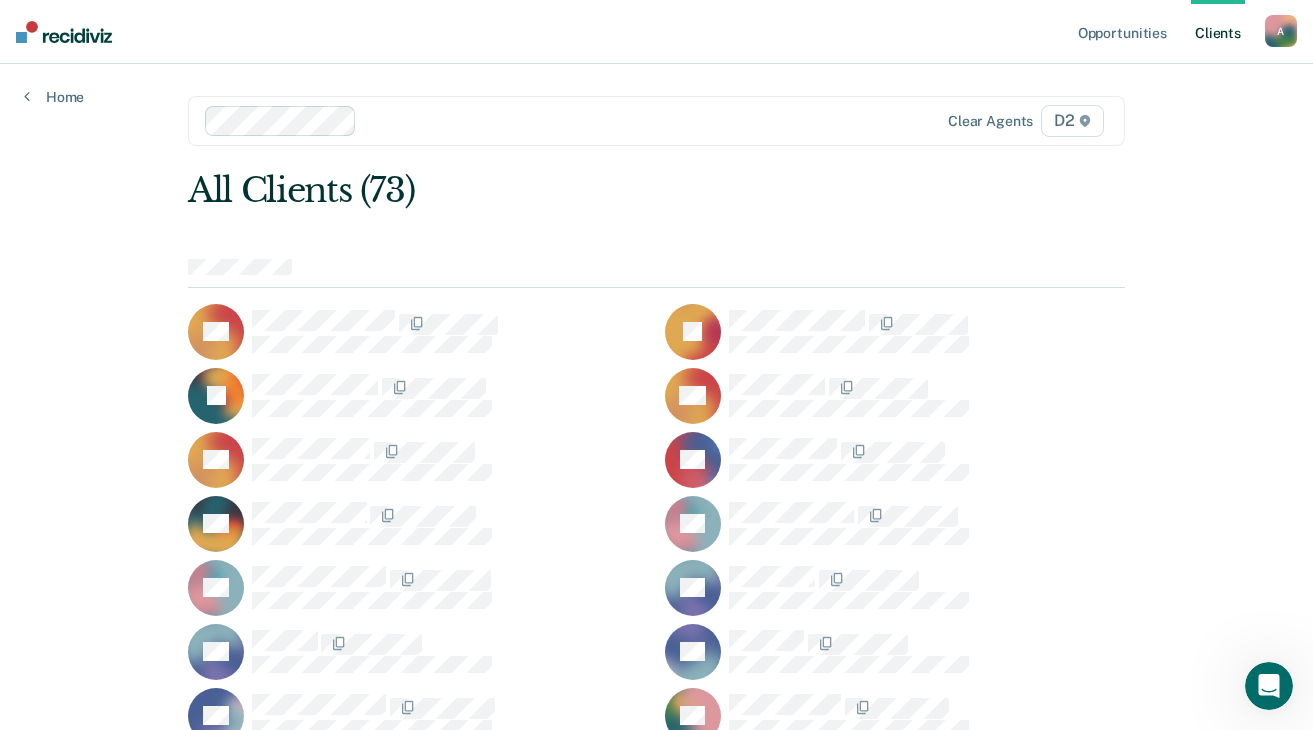 click on "A" at bounding box center [1281, 31] 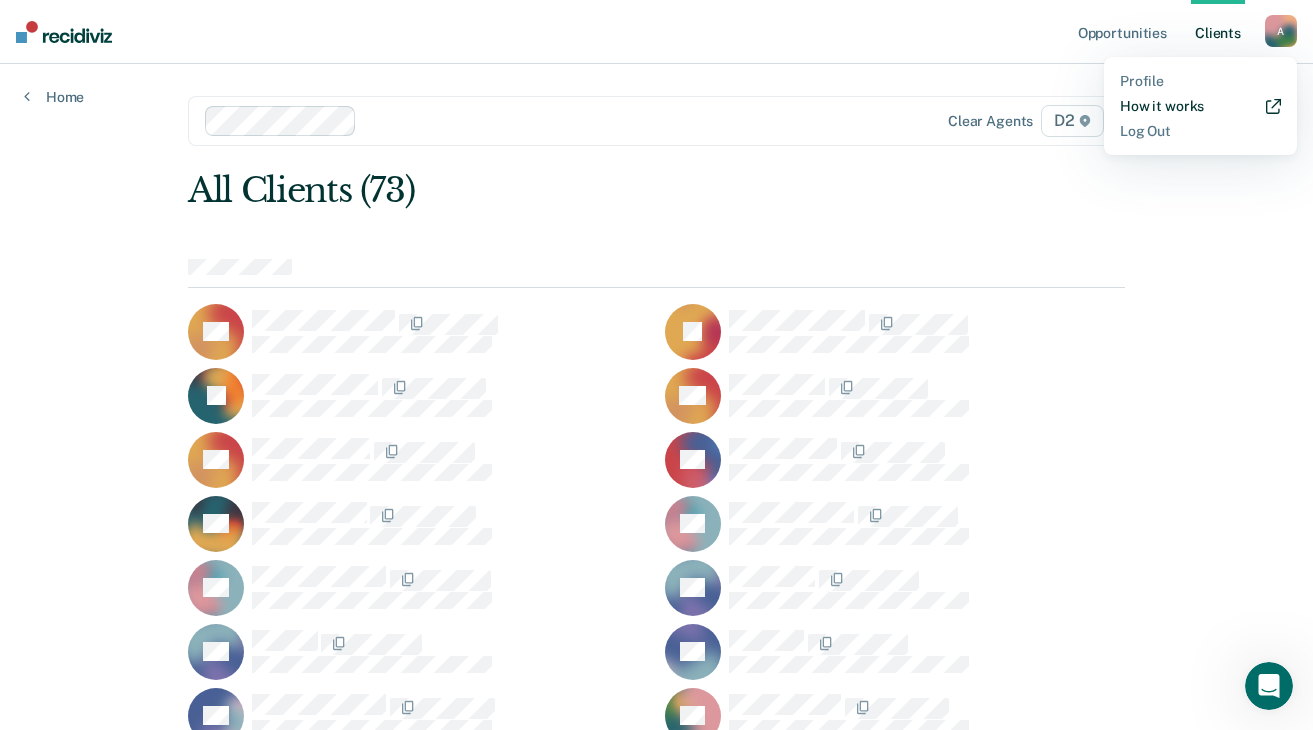 click on "How it works" at bounding box center (1200, 106) 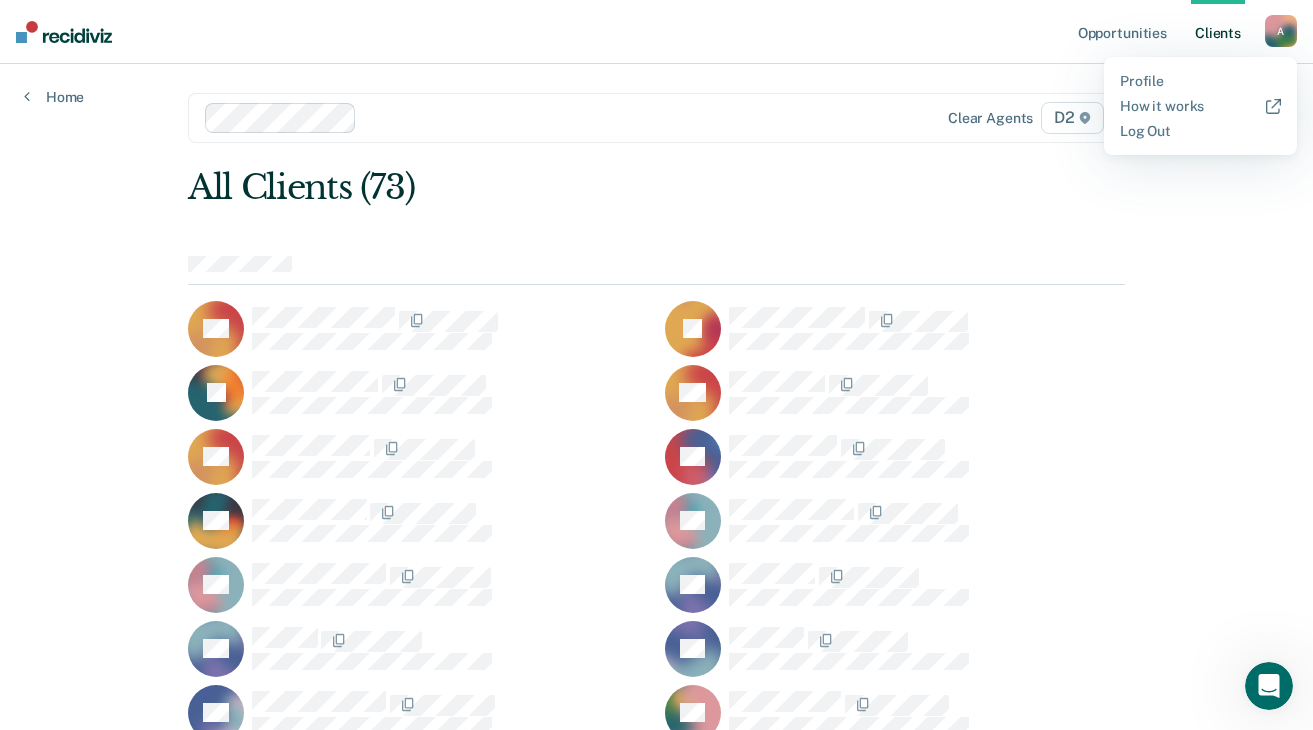 scroll, scrollTop: 0, scrollLeft: 0, axis: both 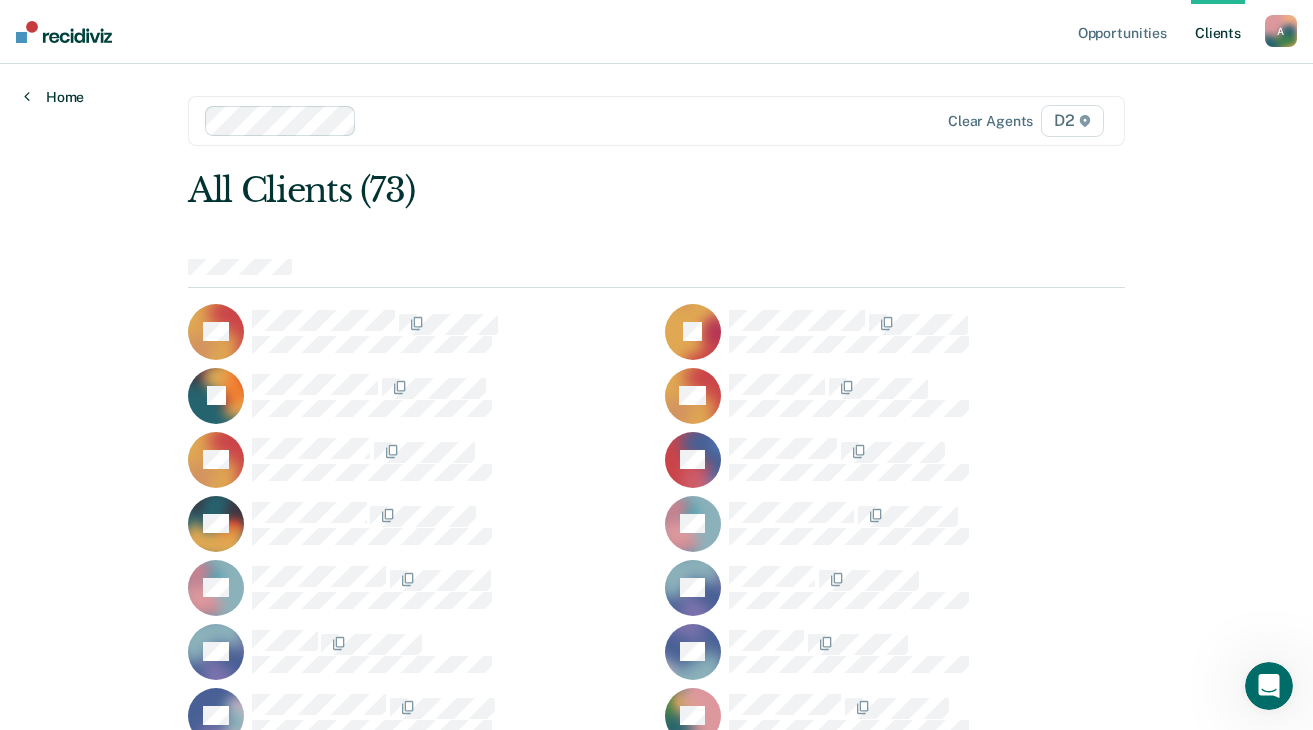 click on "Home" at bounding box center [54, 97] 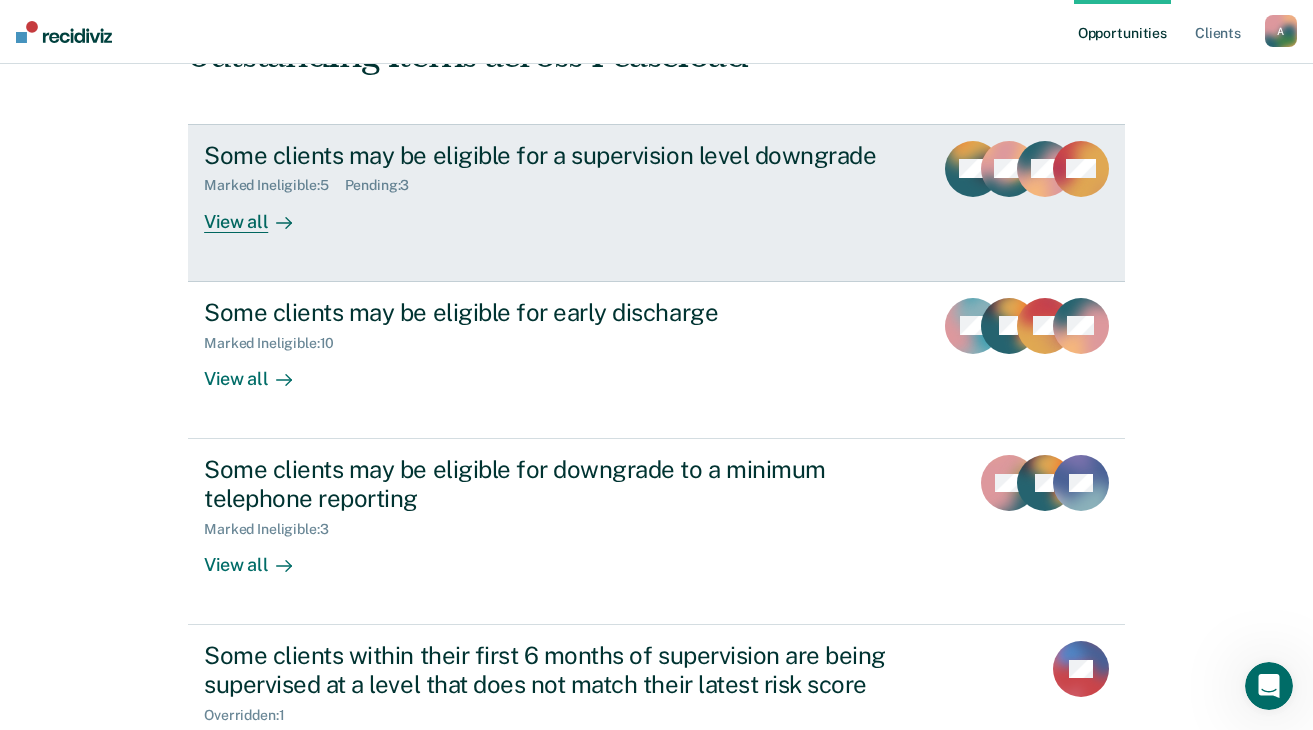 scroll, scrollTop: 200, scrollLeft: 0, axis: vertical 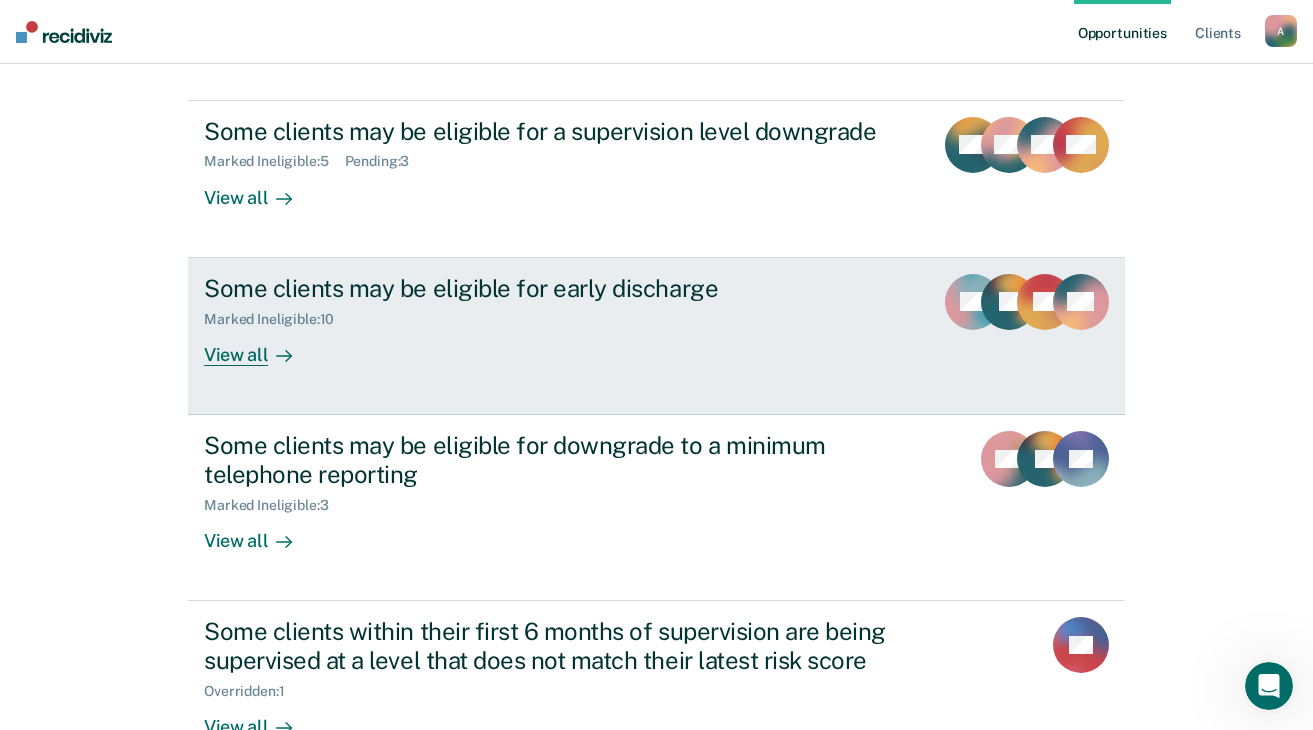 click on "View all" at bounding box center [260, 346] 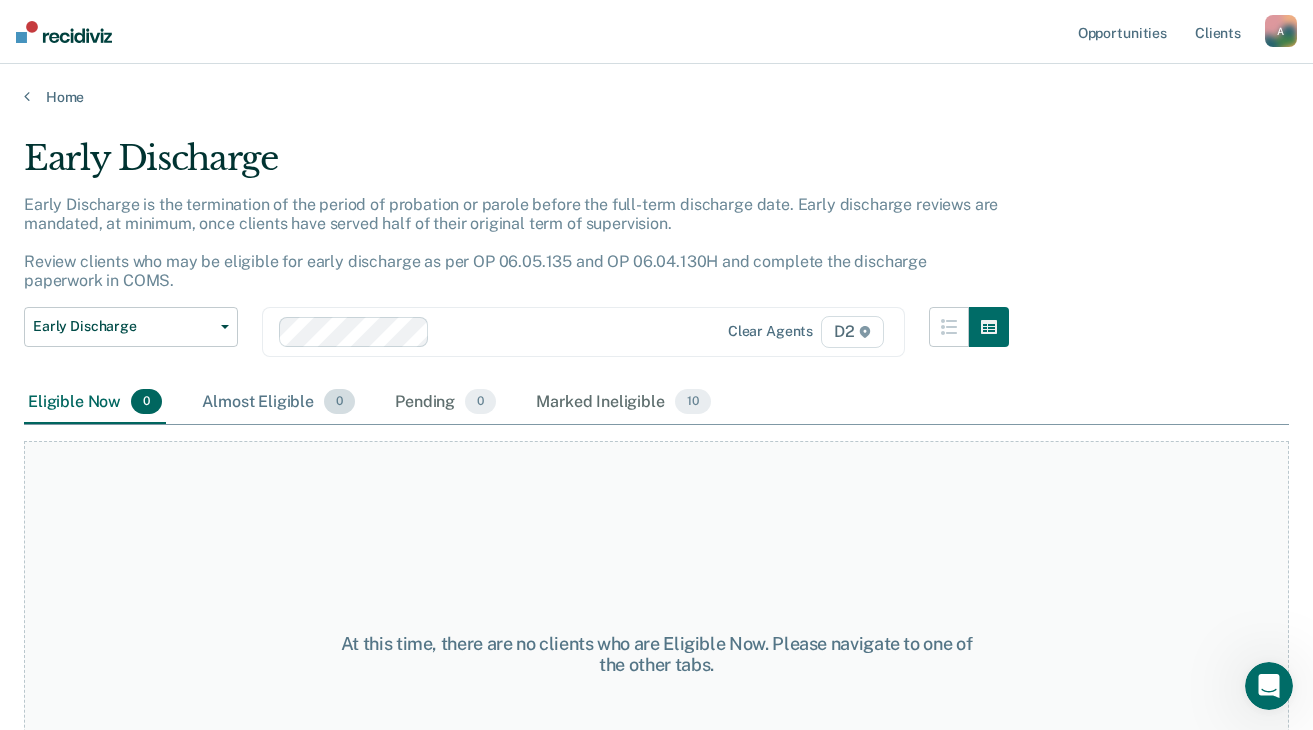 click on "Almost Eligible 0" at bounding box center [278, 403] 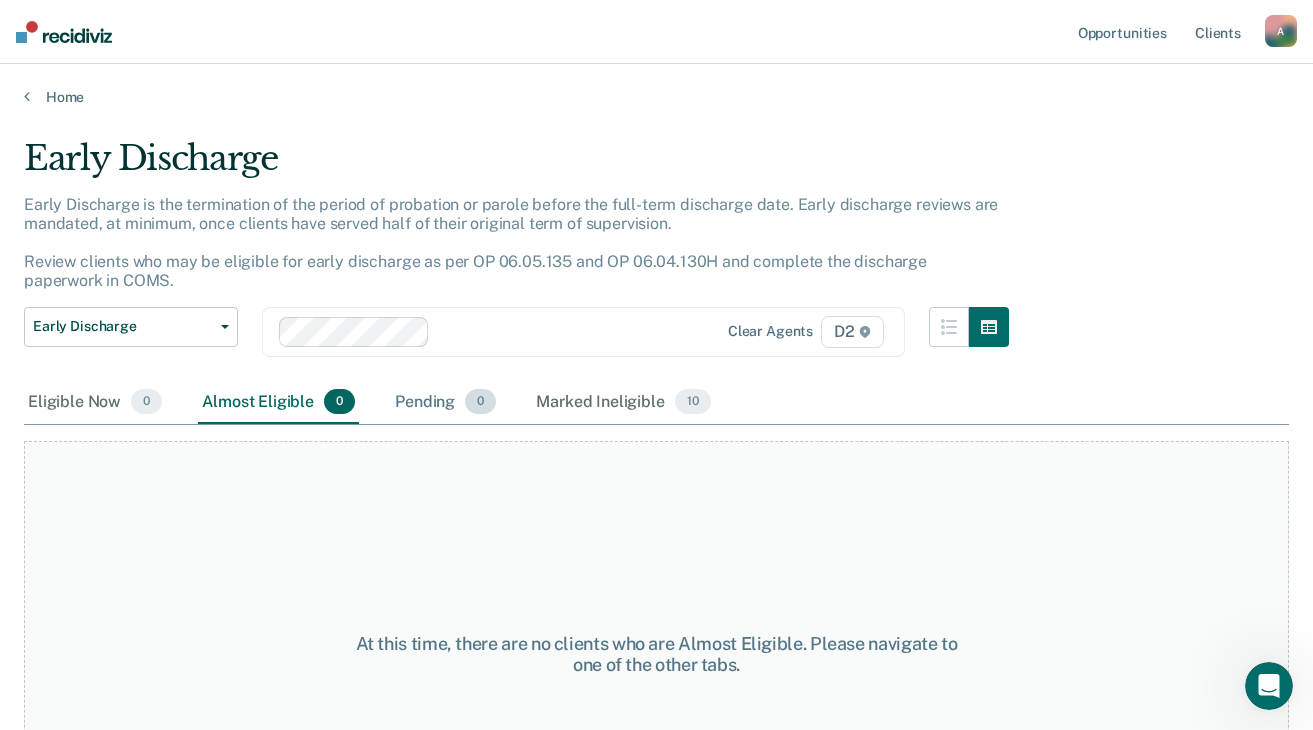click on "Pending 0" at bounding box center (445, 403) 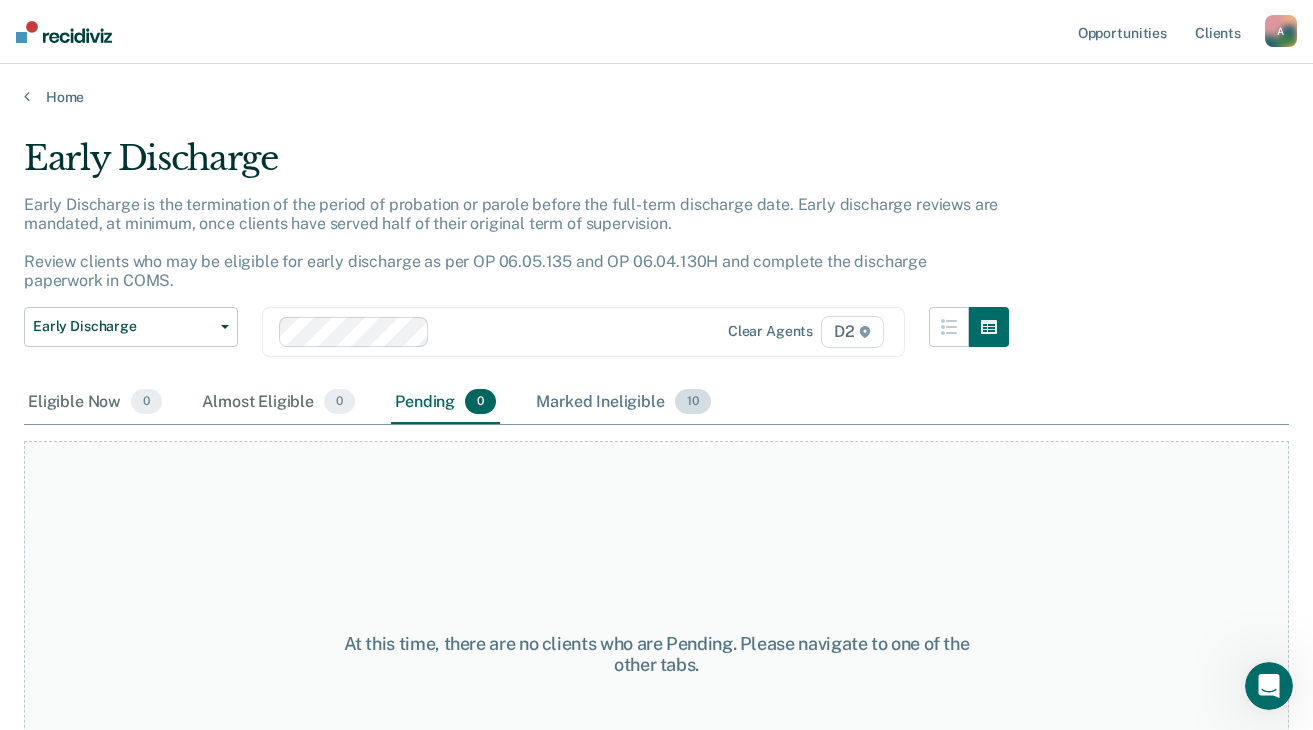 click on "Marked Ineligible 10" at bounding box center (623, 403) 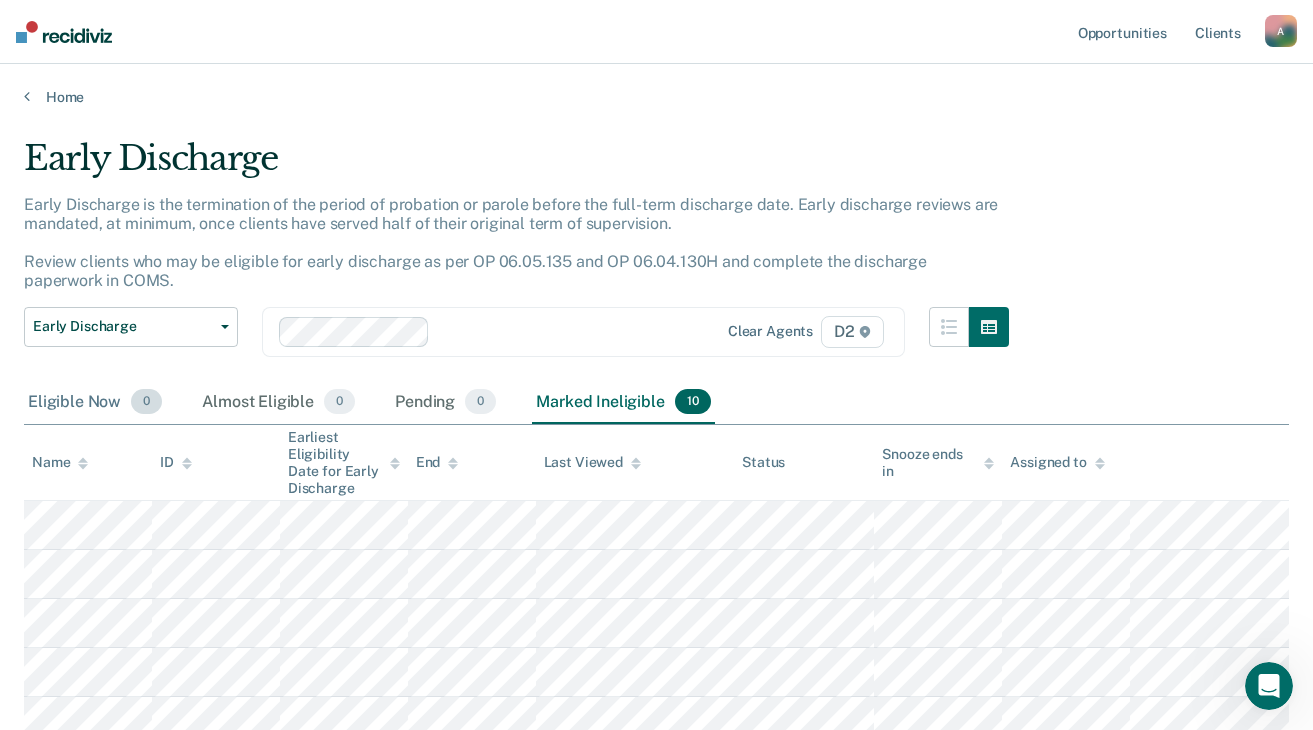 click on "Eligible Now 0" at bounding box center (95, 403) 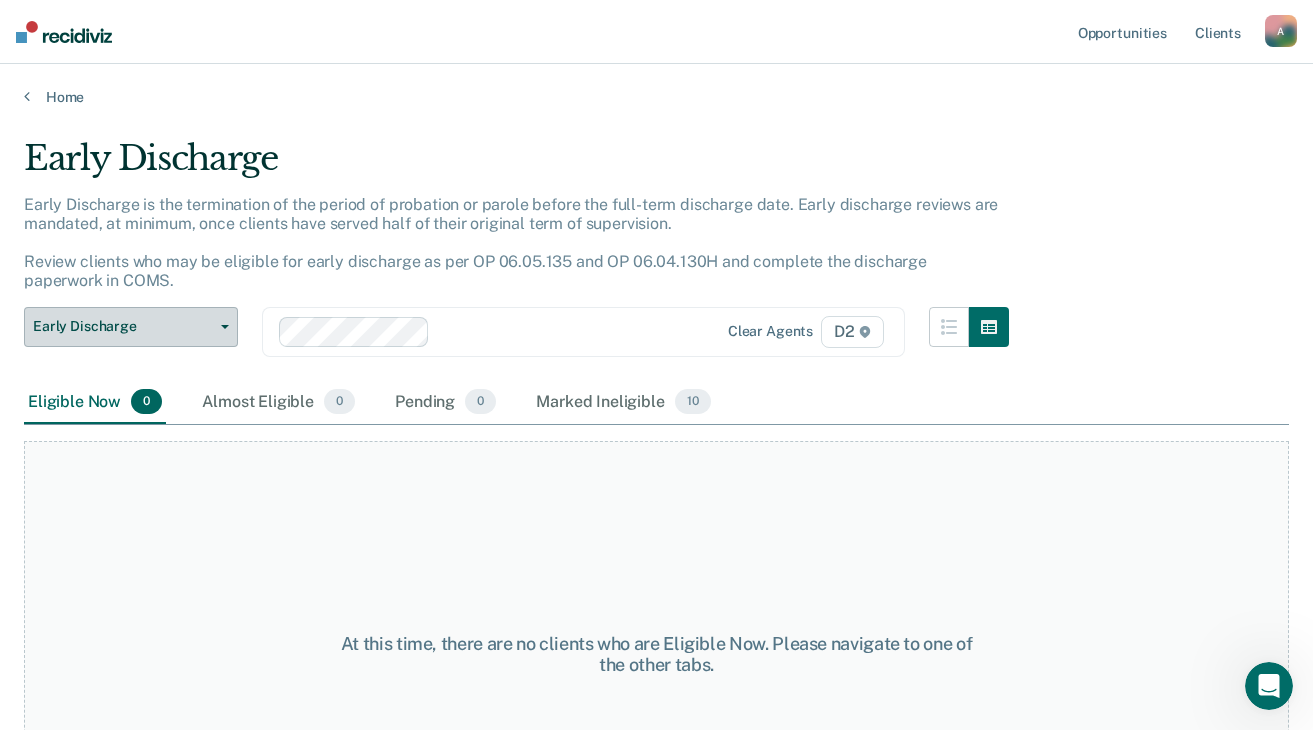 click 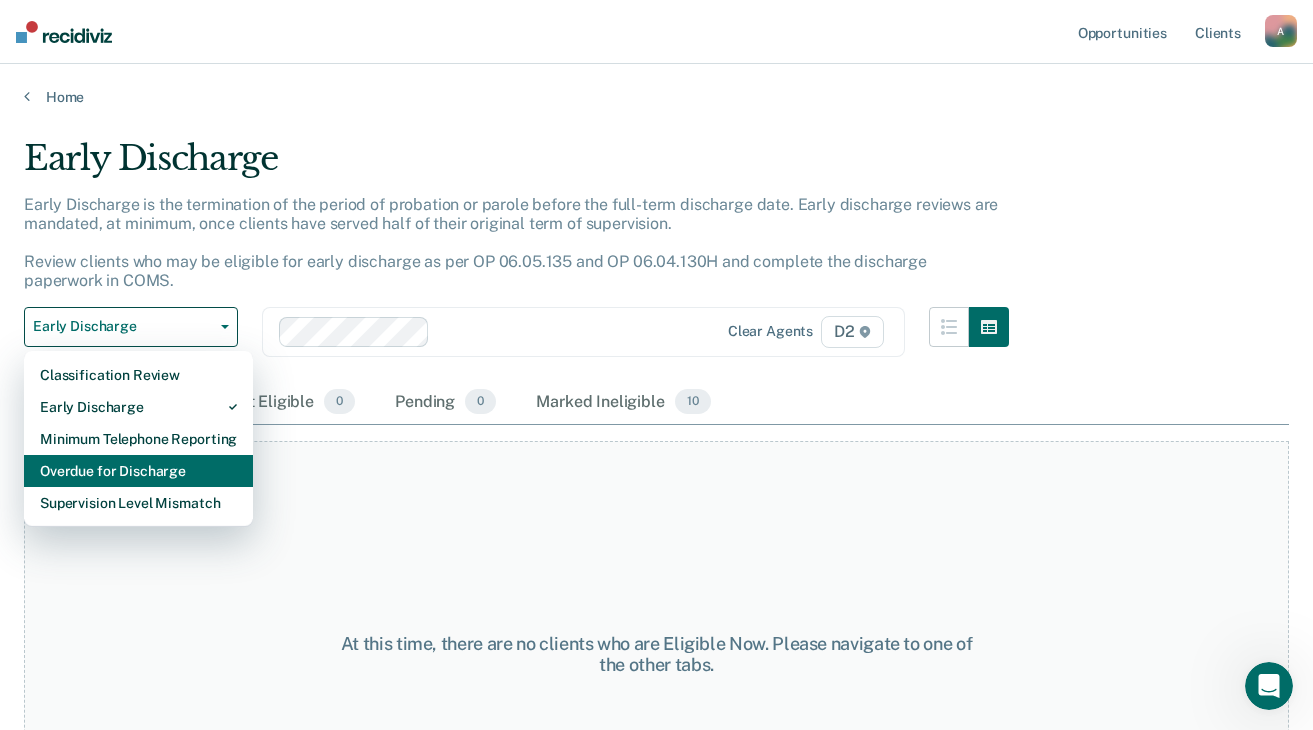 click on "Overdue for Discharge" at bounding box center [138, 471] 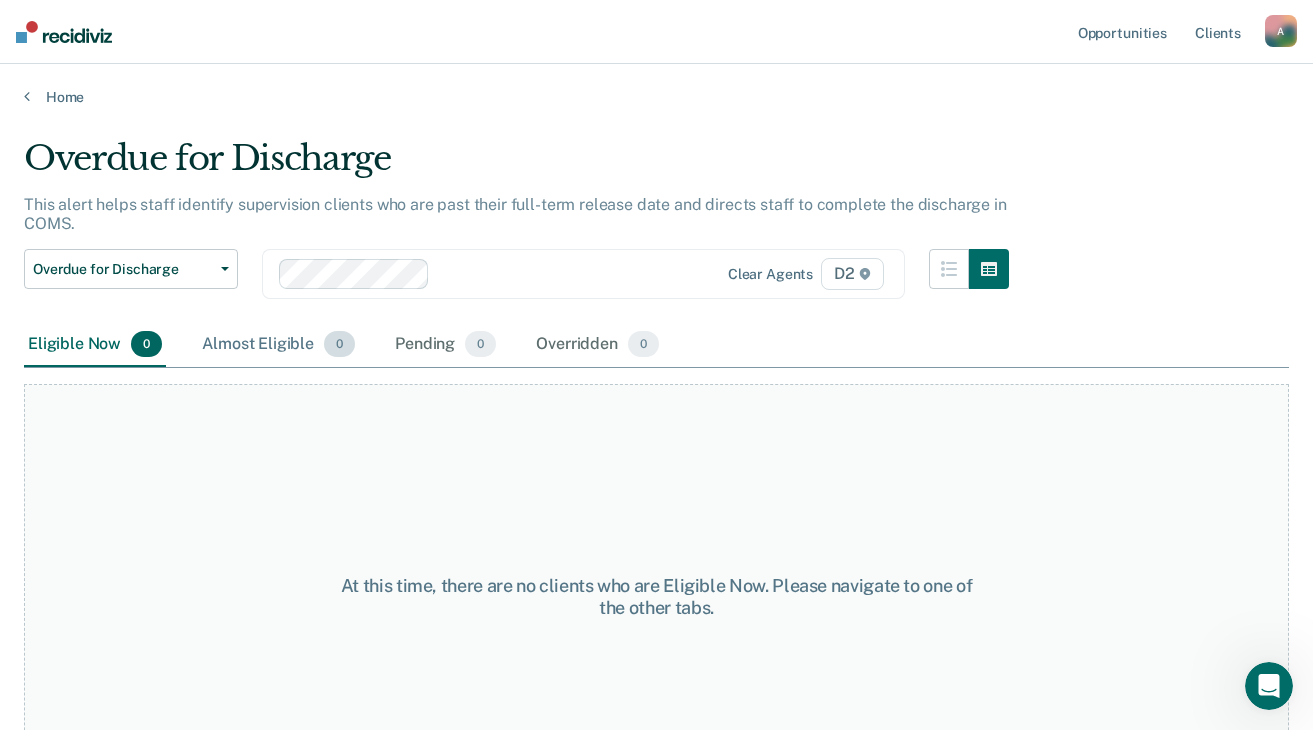 click on "Almost Eligible 0" at bounding box center (278, 345) 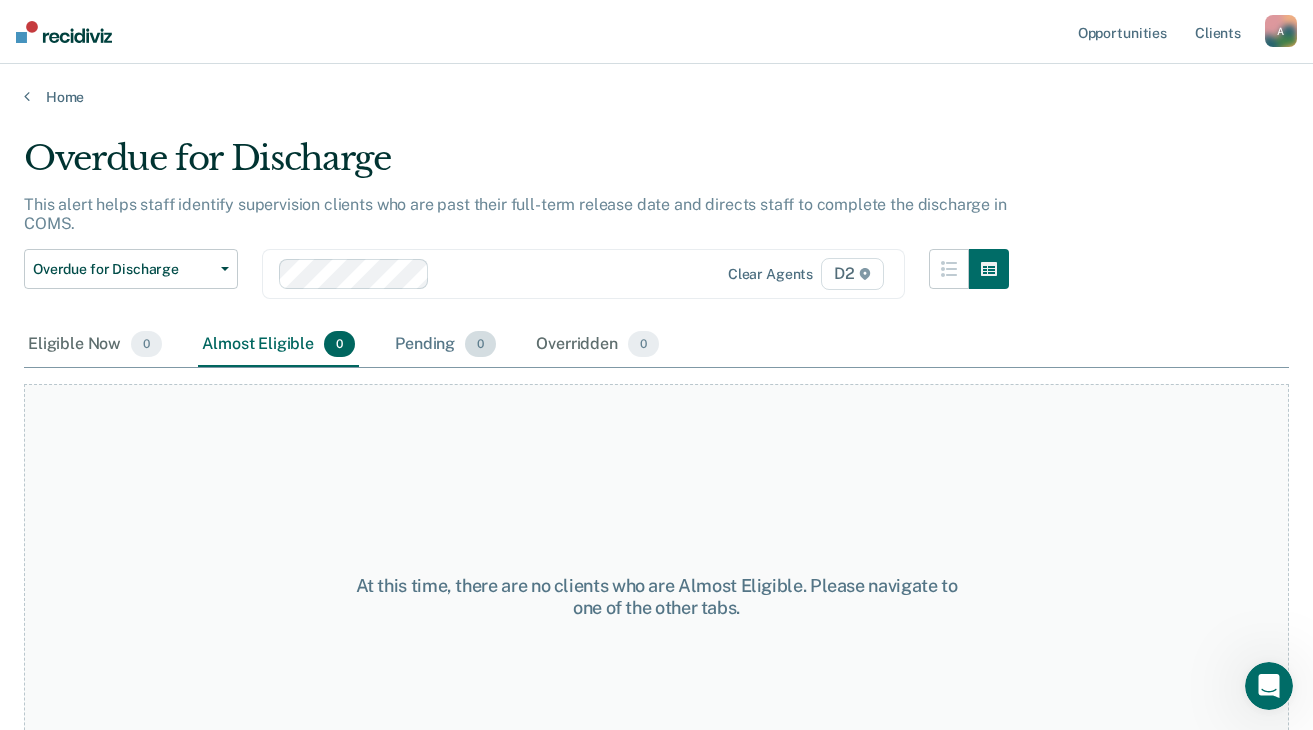 click on "Pending 0" at bounding box center [445, 345] 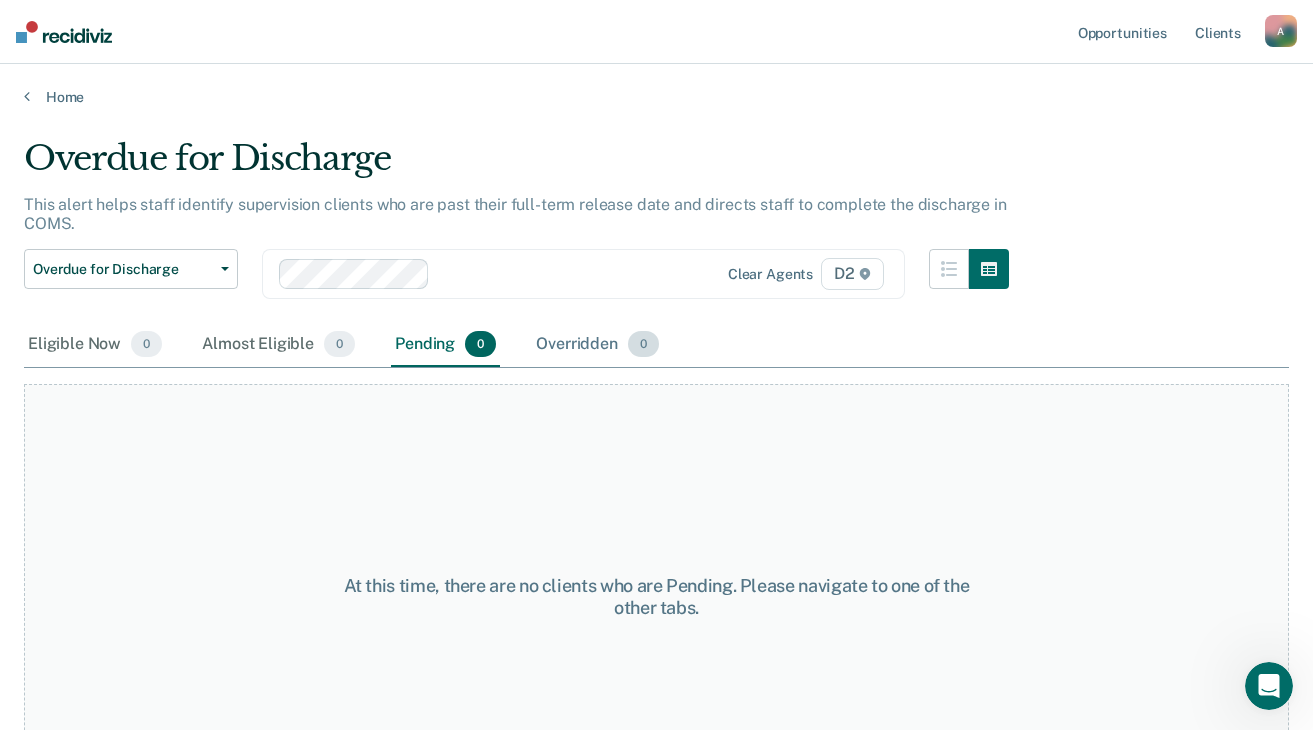 click on "Overridden 0" at bounding box center [597, 345] 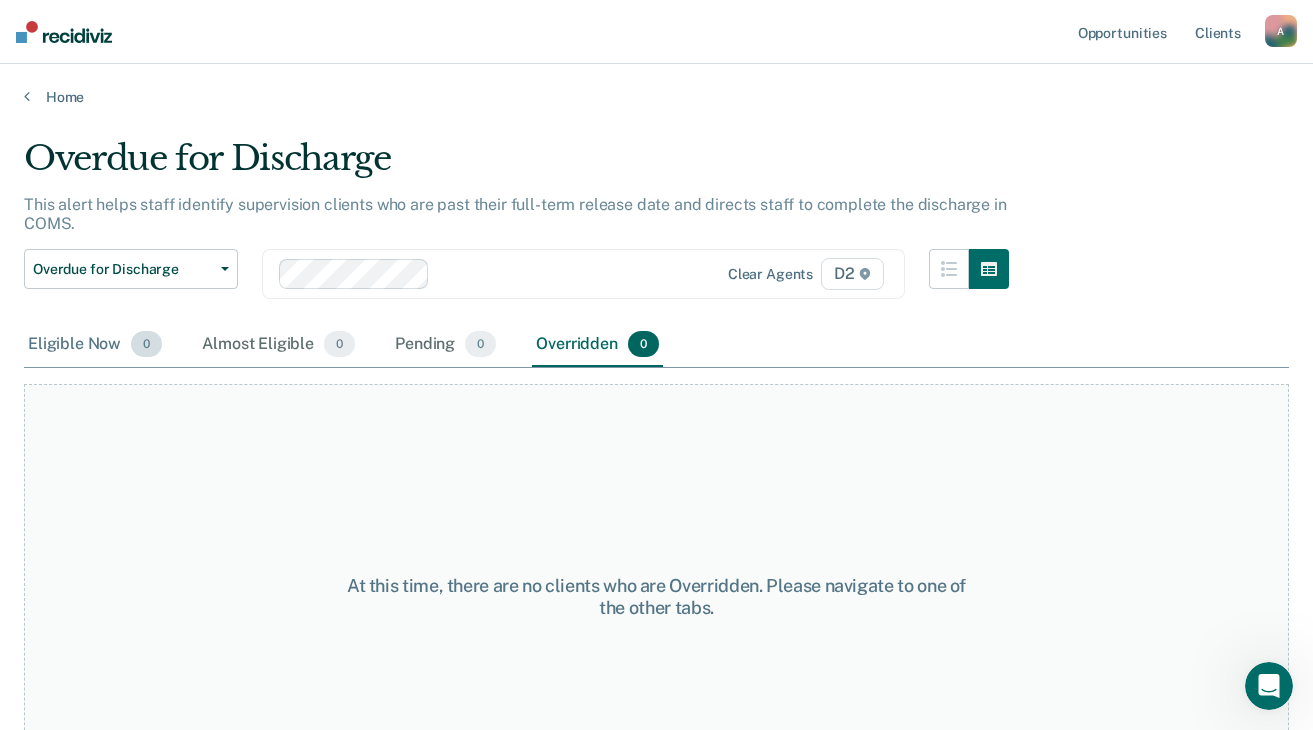 click on "Eligible Now 0" at bounding box center (95, 345) 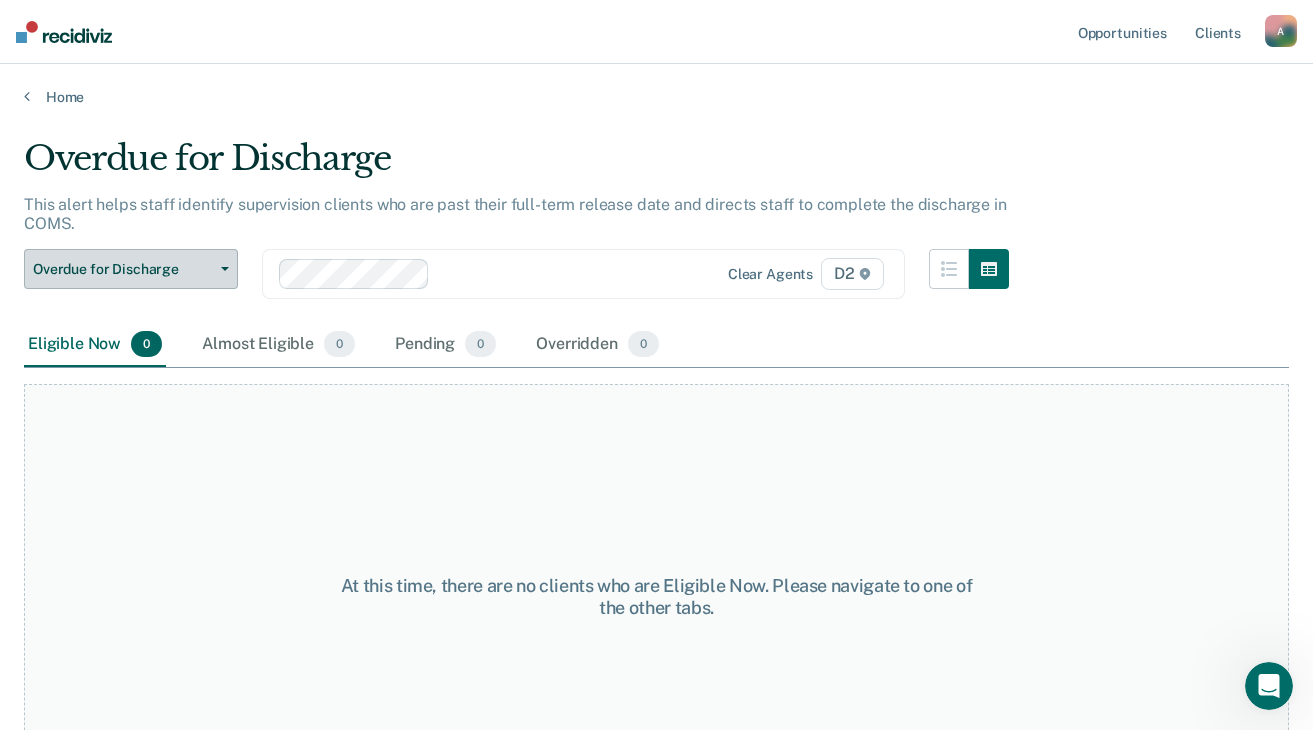 click 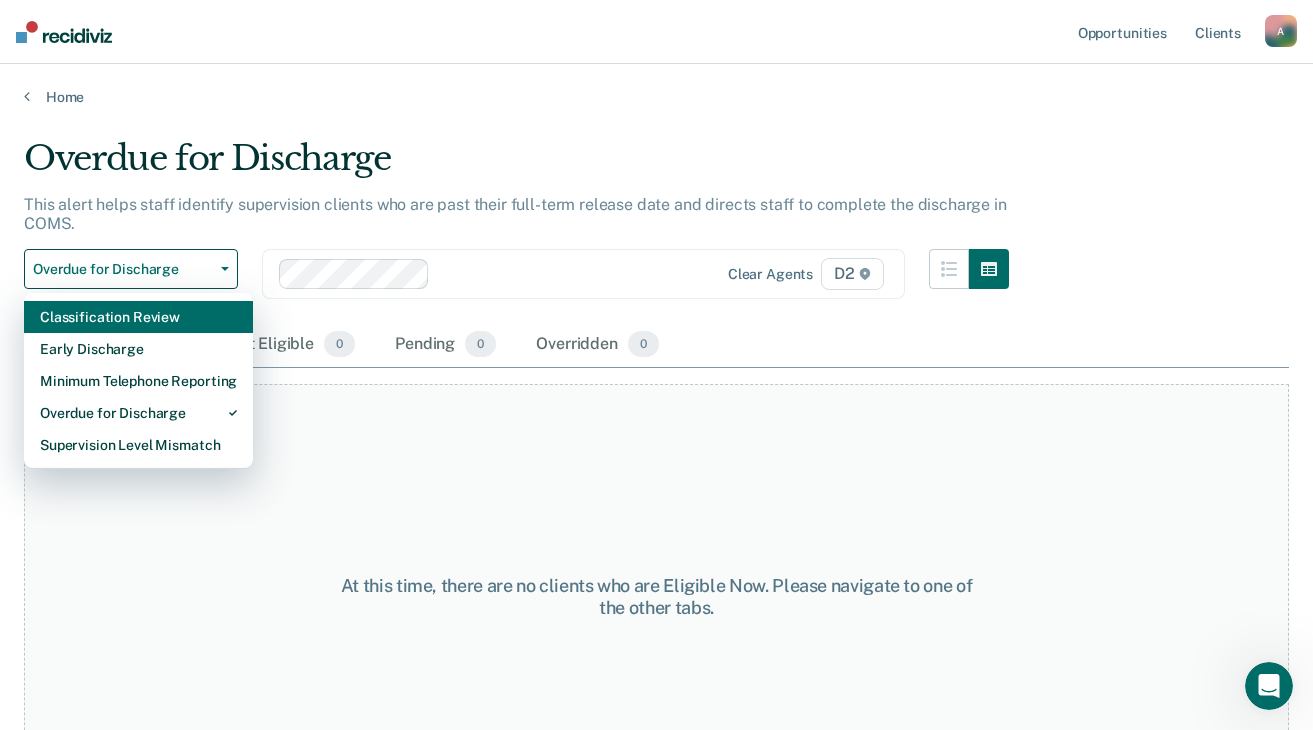 click on "Classification Review" at bounding box center (138, 317) 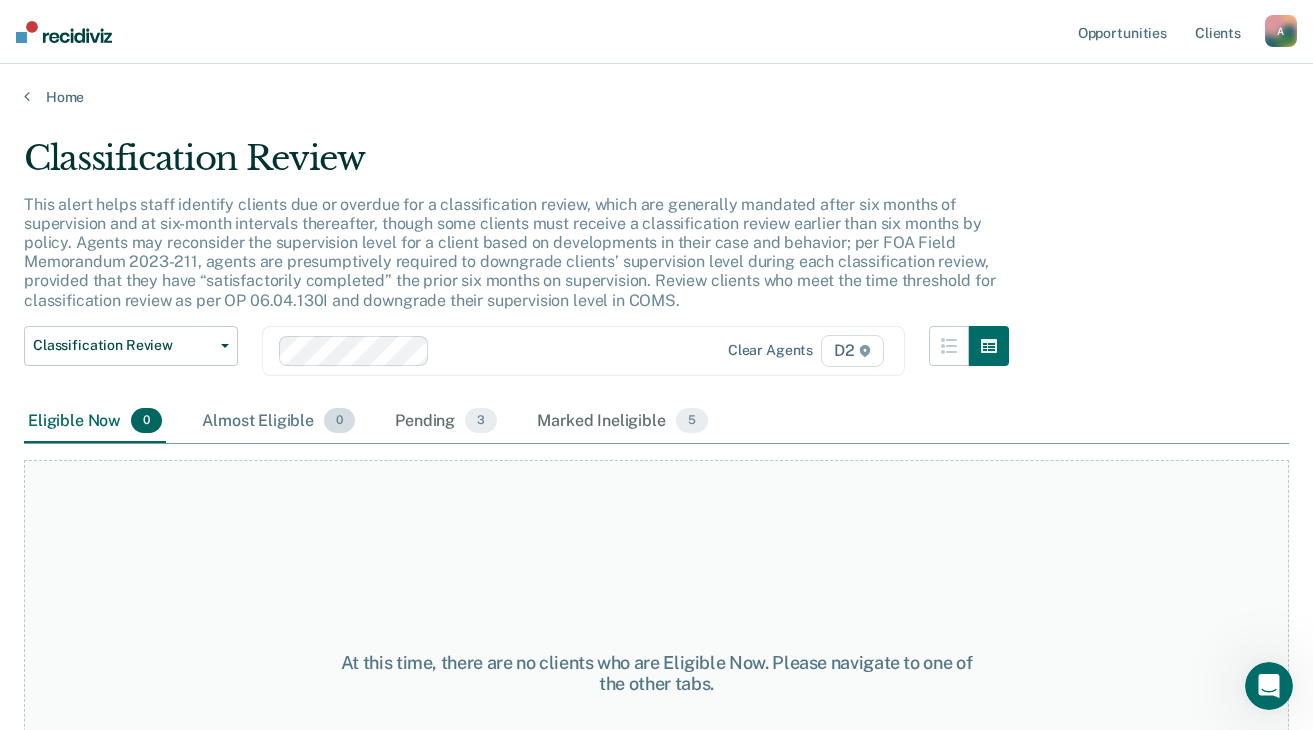 click on "Almost Eligible 0" at bounding box center [278, 422] 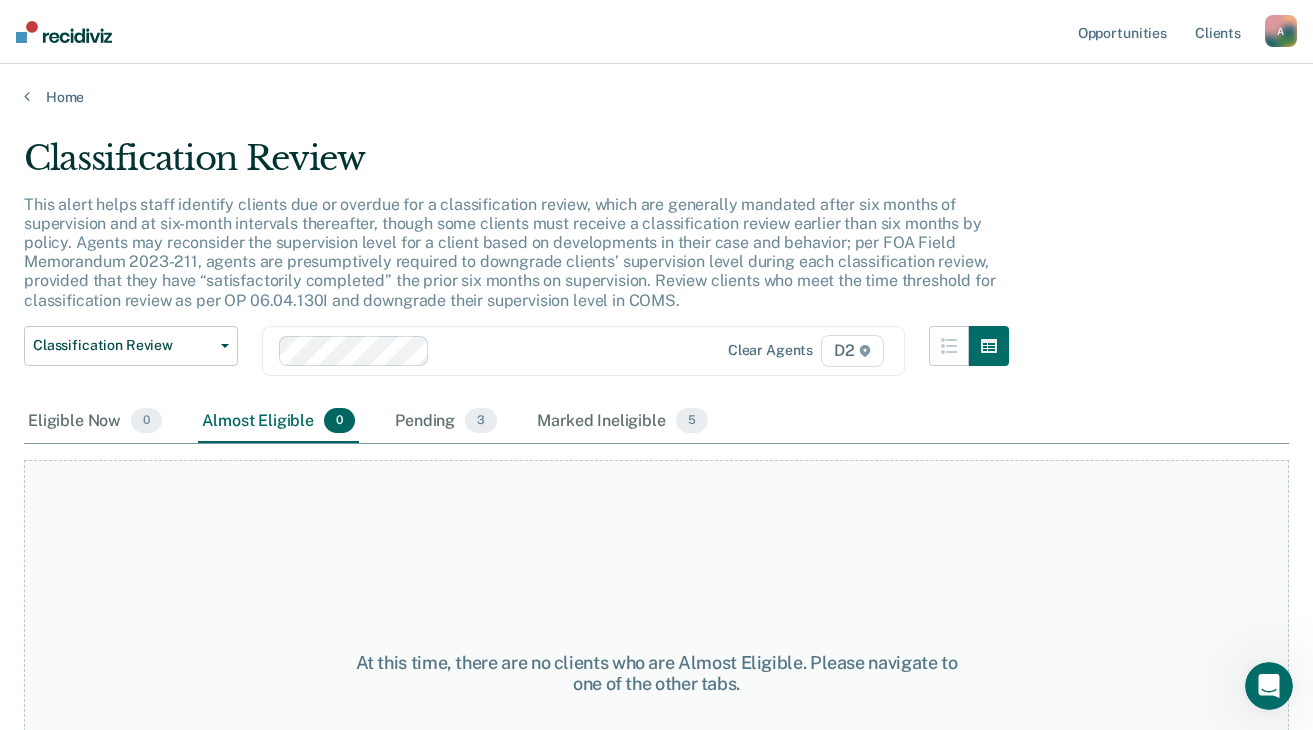 click on "A" at bounding box center (1281, 31) 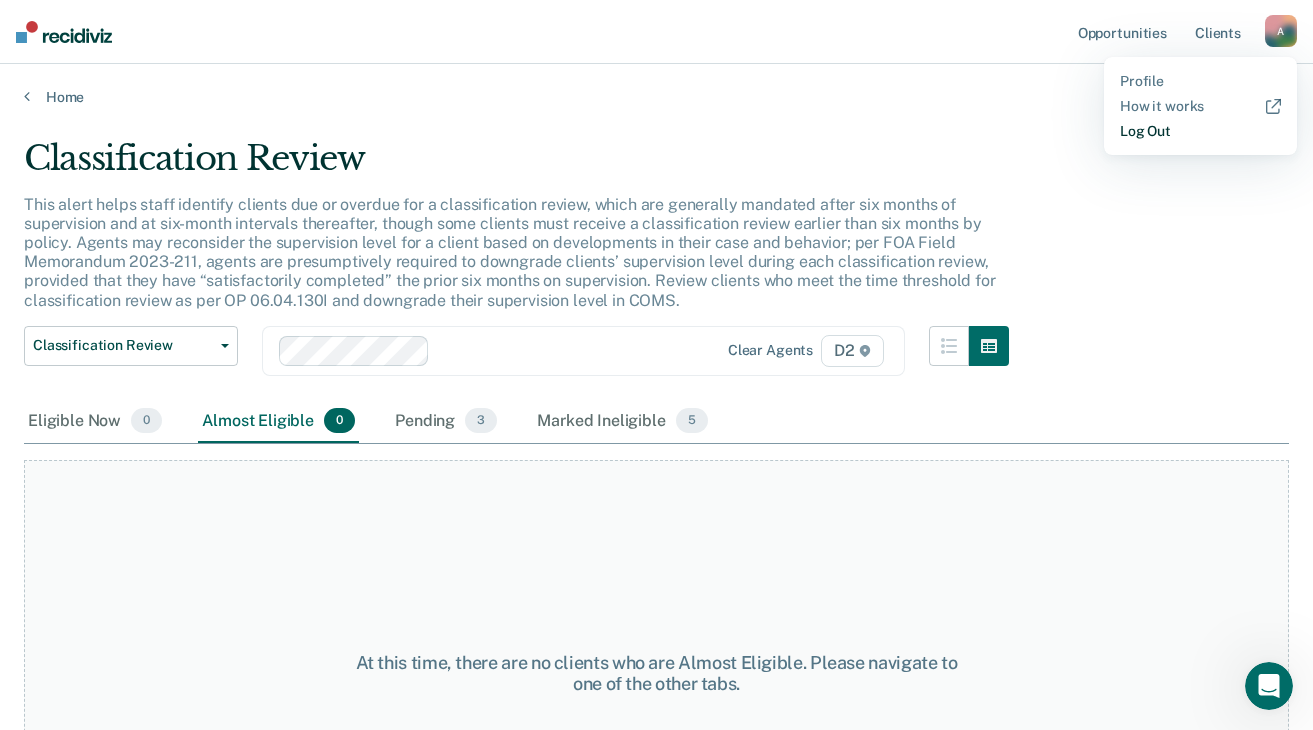 click on "Log Out" at bounding box center (1200, 131) 